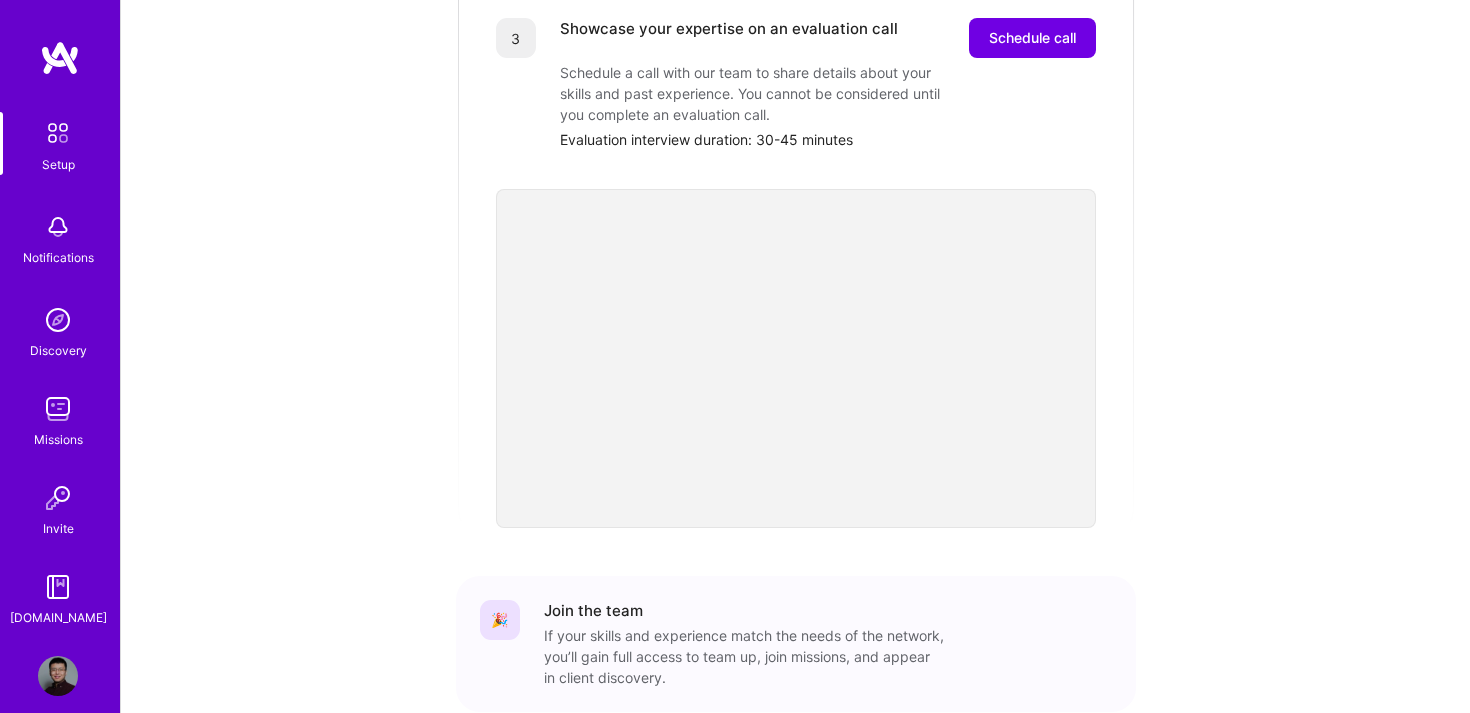 scroll, scrollTop: 571, scrollLeft: 0, axis: vertical 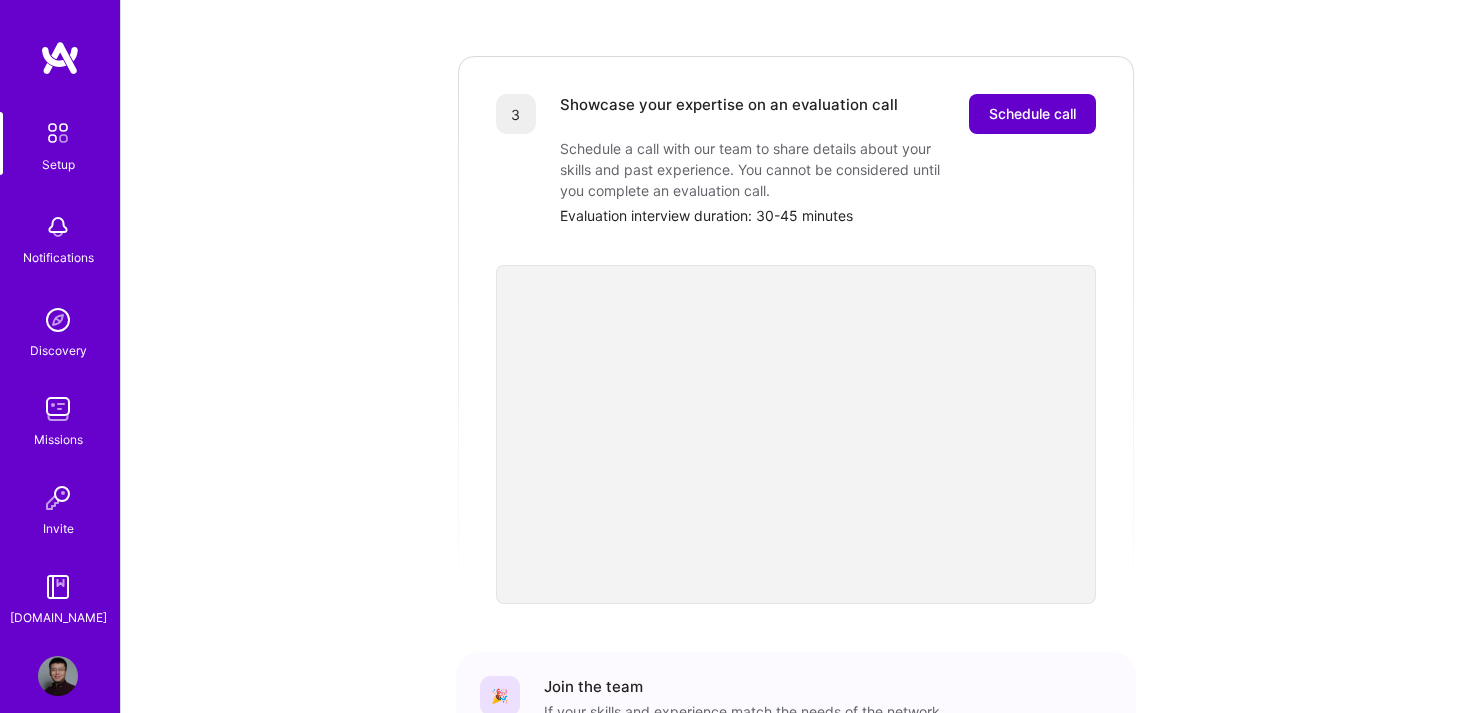 click on "Schedule call" at bounding box center [1032, 114] 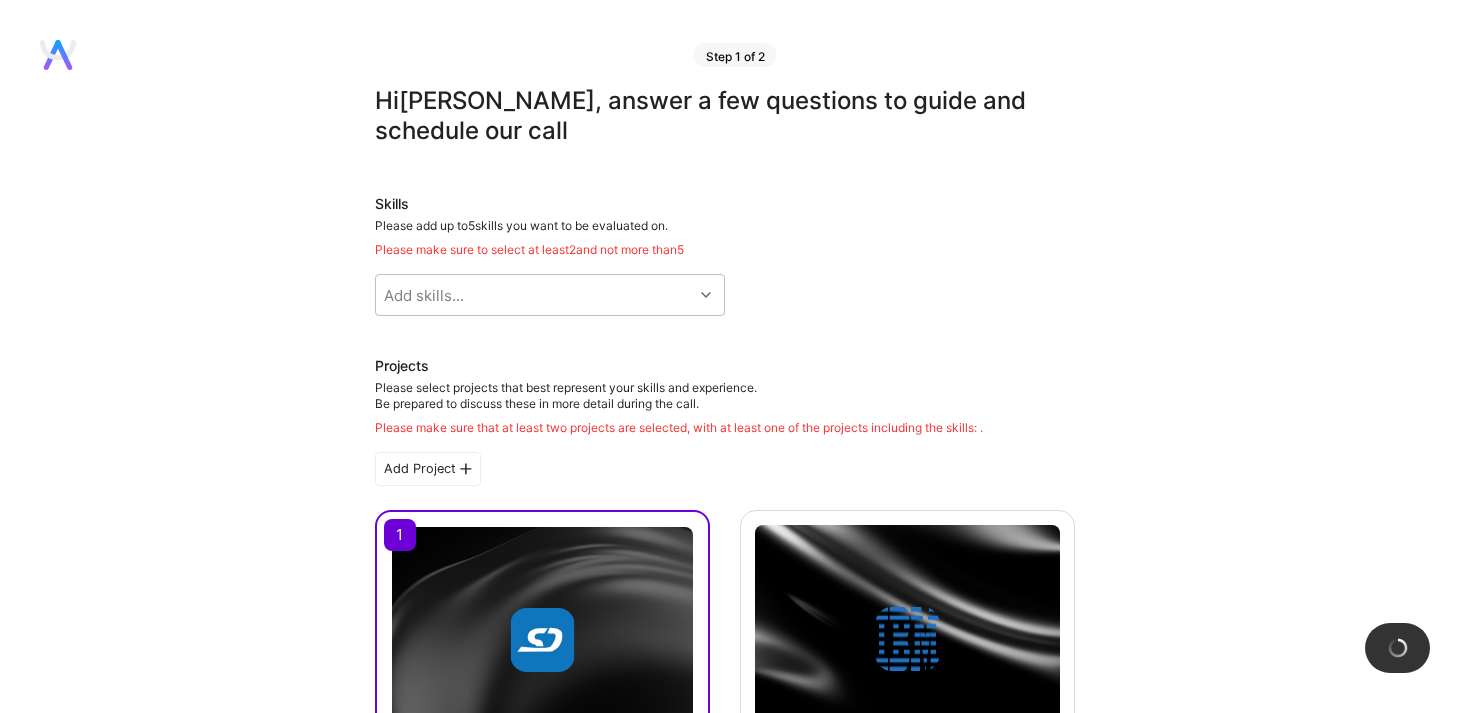 scroll, scrollTop: 123, scrollLeft: 0, axis: vertical 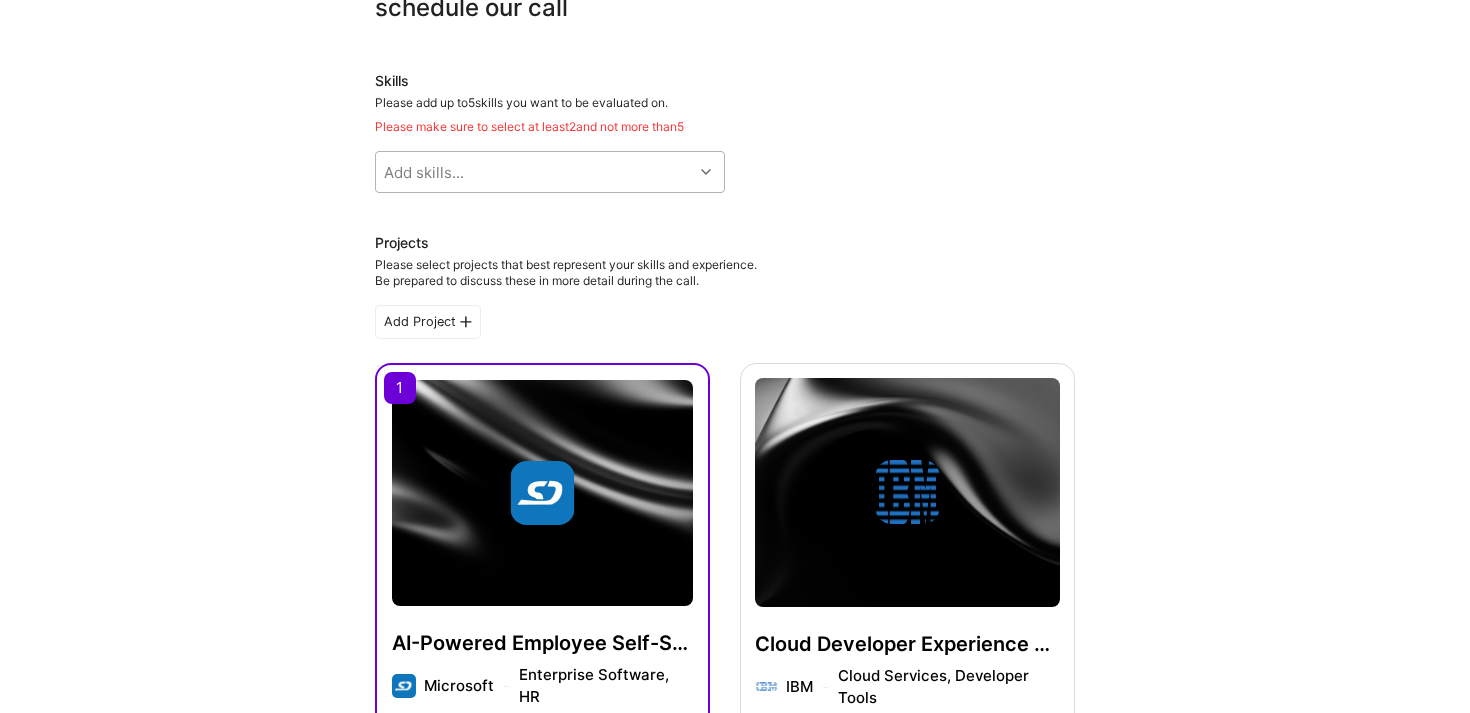 click on "Add skills..." at bounding box center (534, 172) 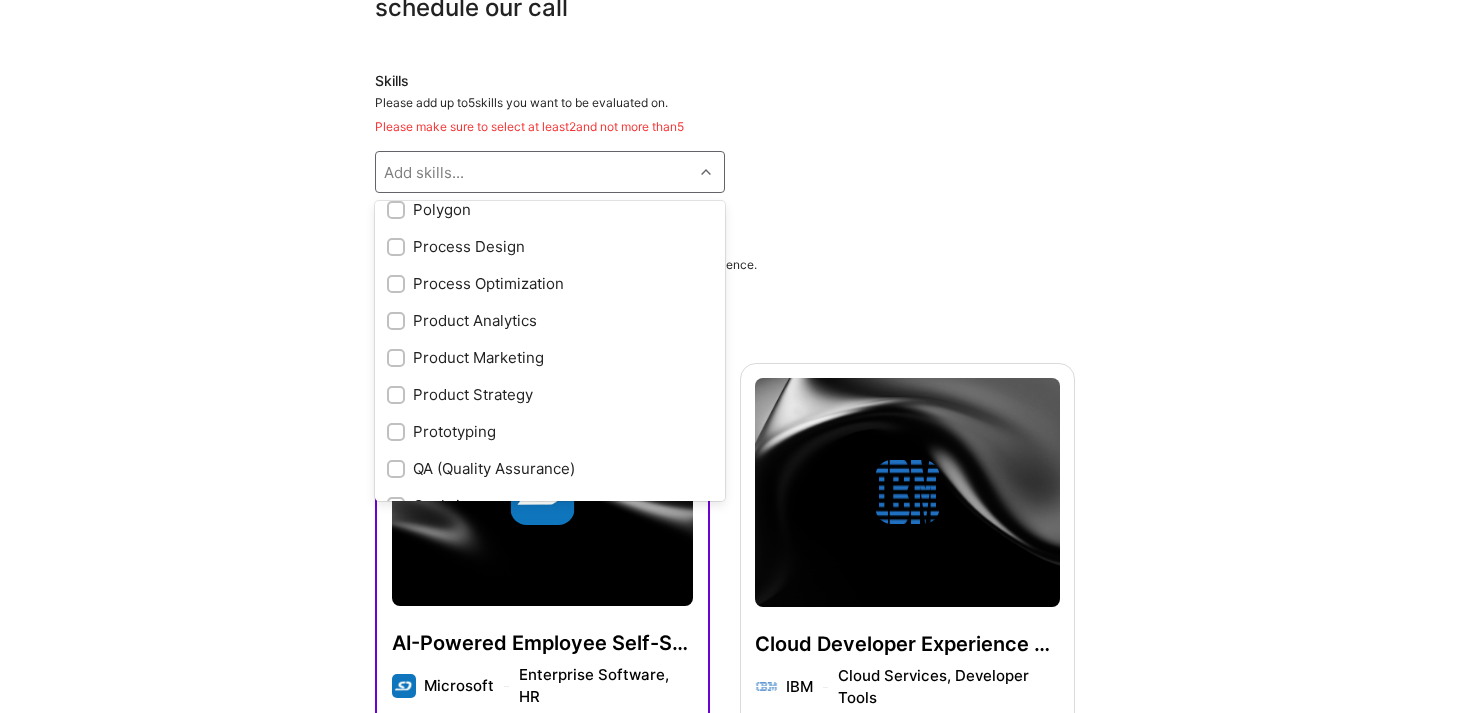 scroll, scrollTop: 2594, scrollLeft: 0, axis: vertical 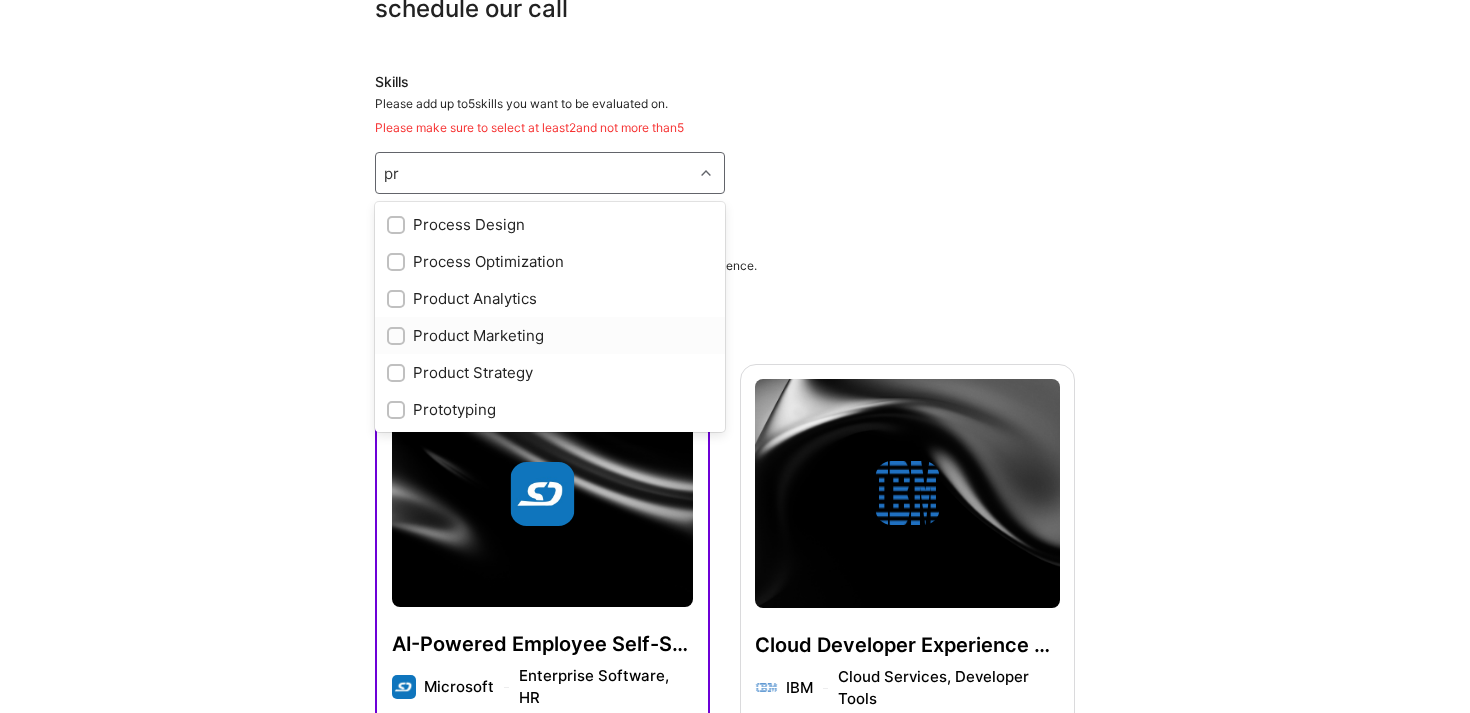 type on "p" 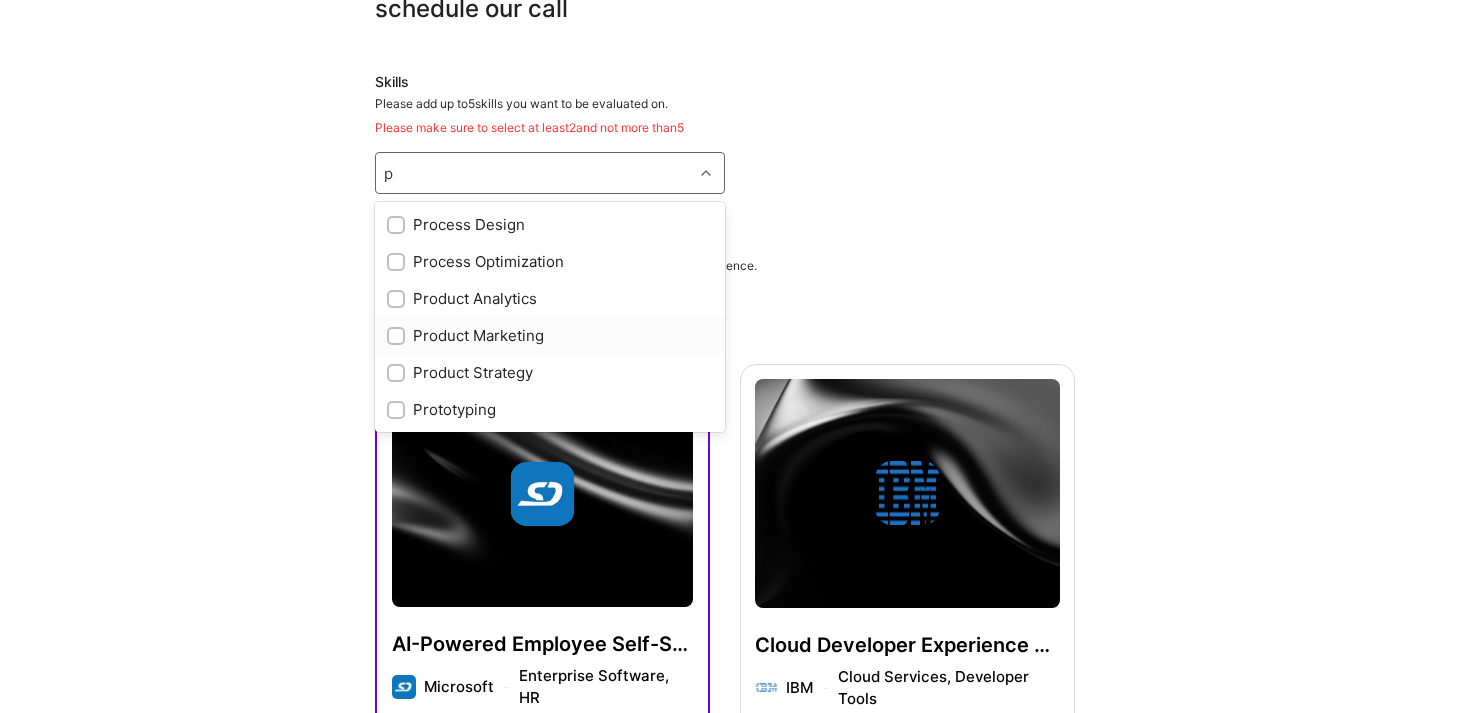 type 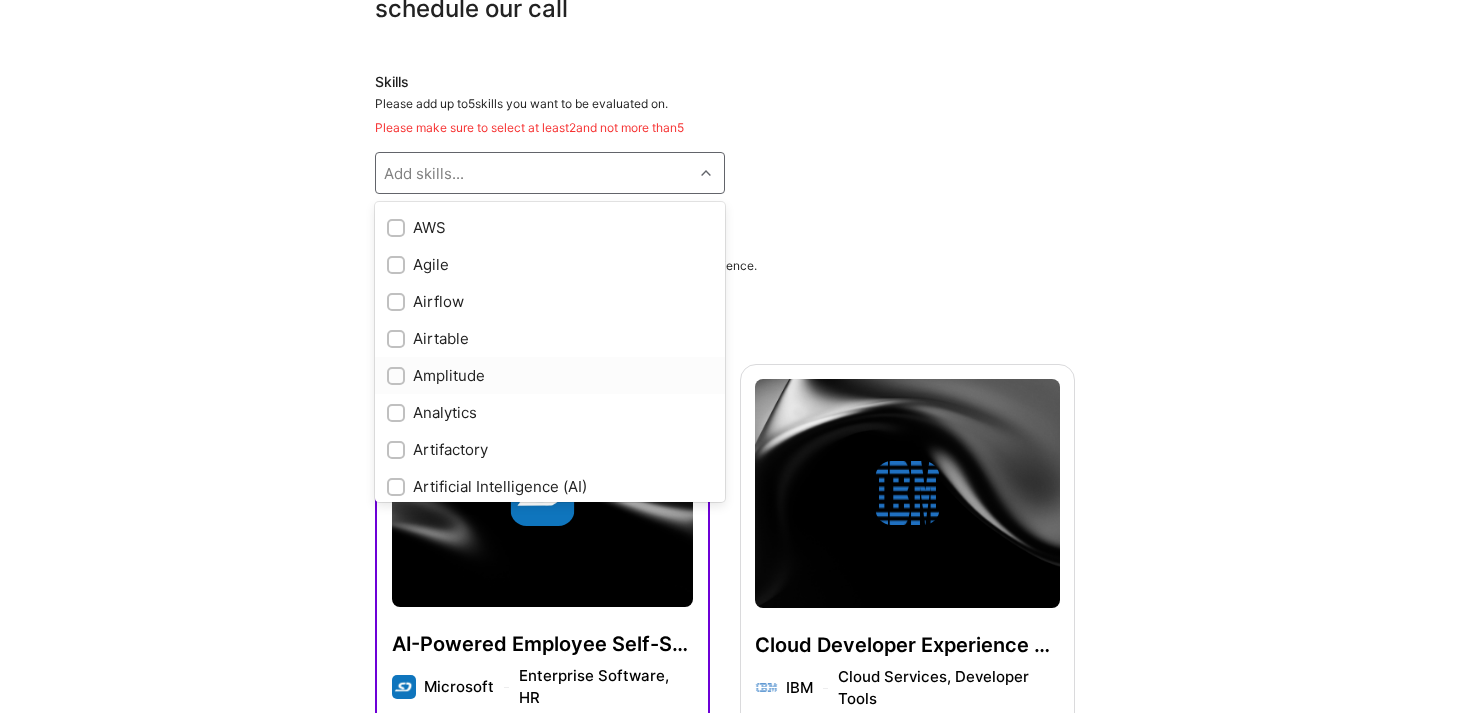scroll, scrollTop: 77, scrollLeft: 0, axis: vertical 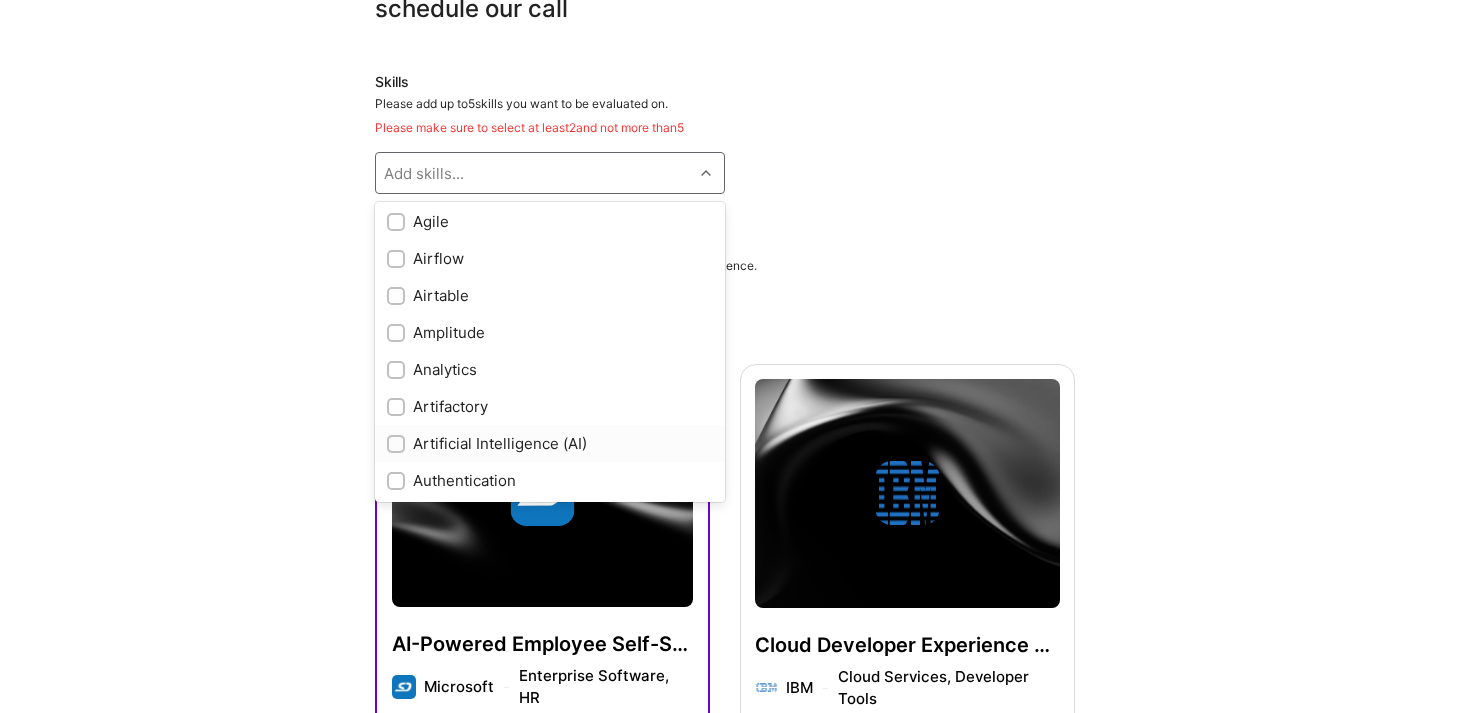 click on "Artificial Intelligence (AI)" at bounding box center (550, 443) 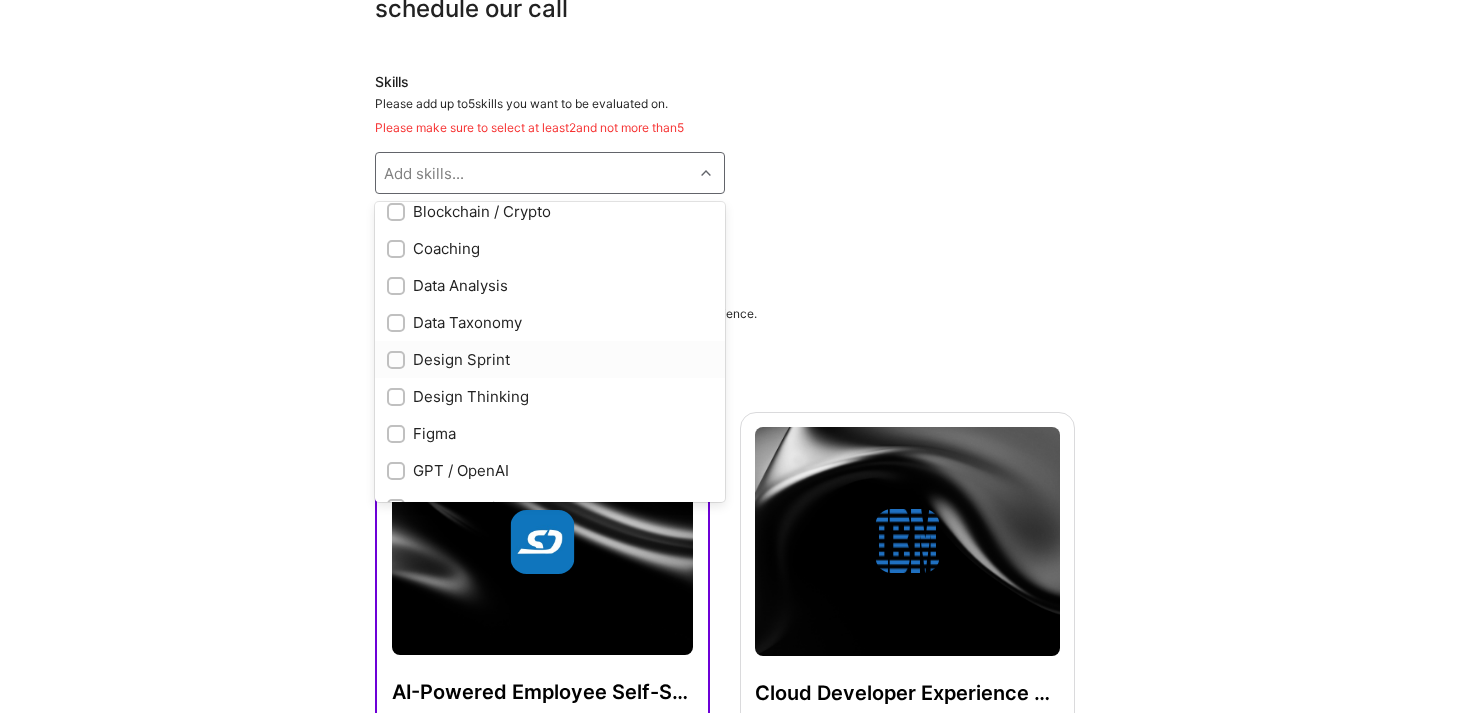 scroll, scrollTop: 433, scrollLeft: 0, axis: vertical 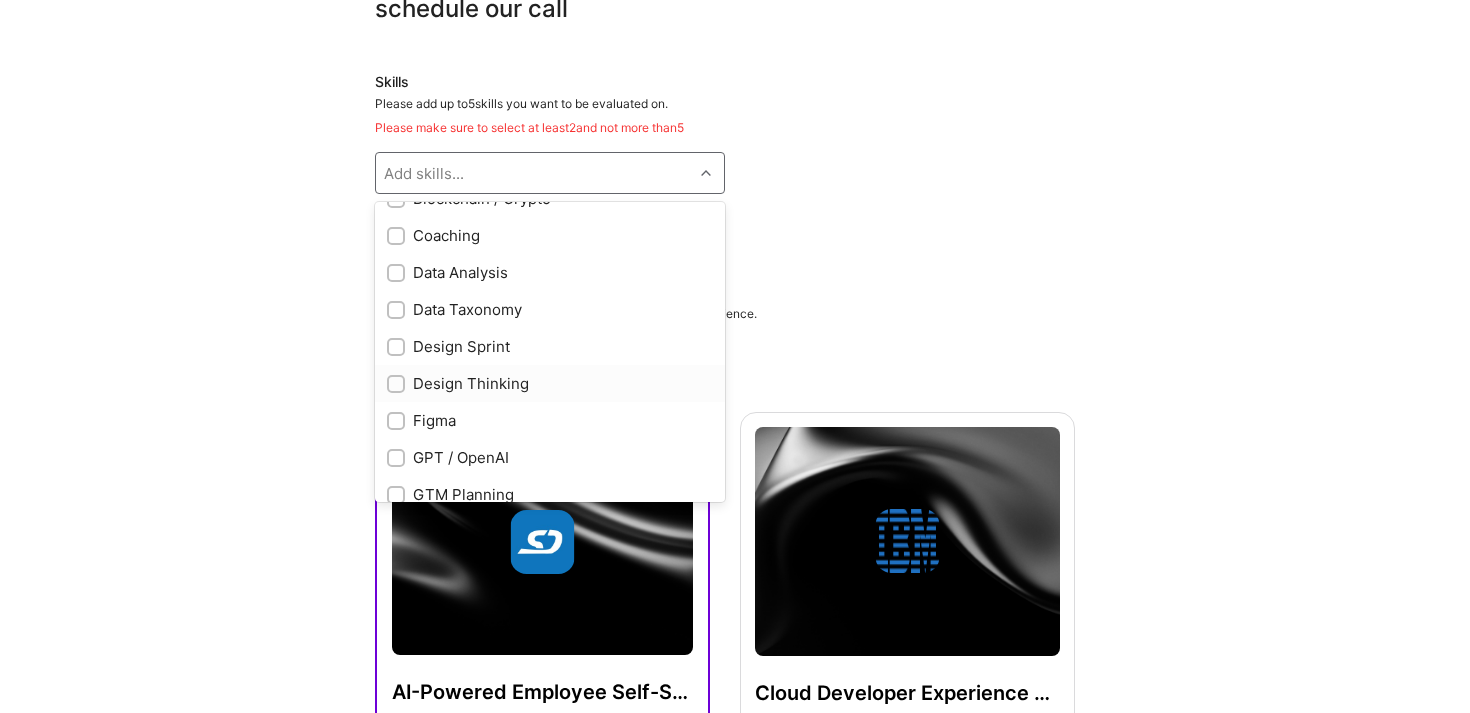 click on "Design Thinking" at bounding box center [550, 383] 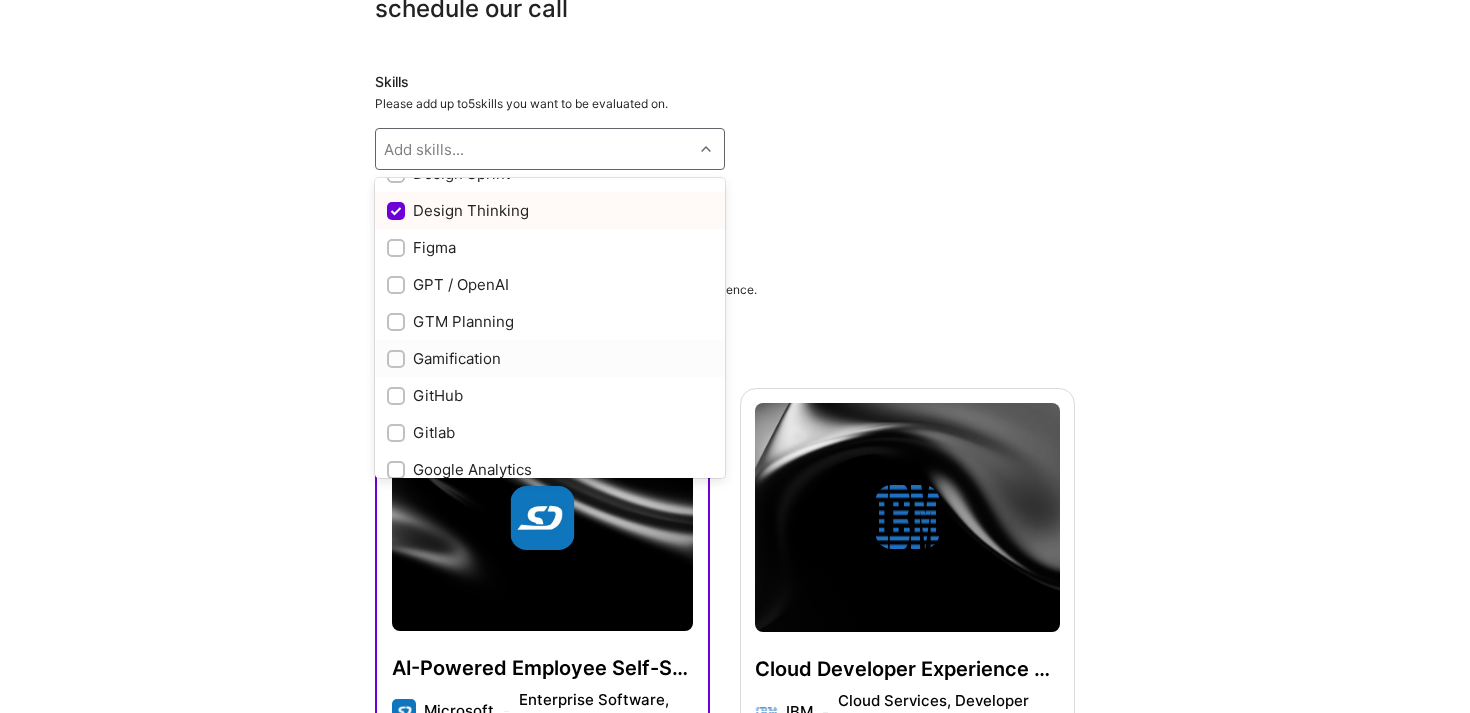 scroll, scrollTop: 642, scrollLeft: 0, axis: vertical 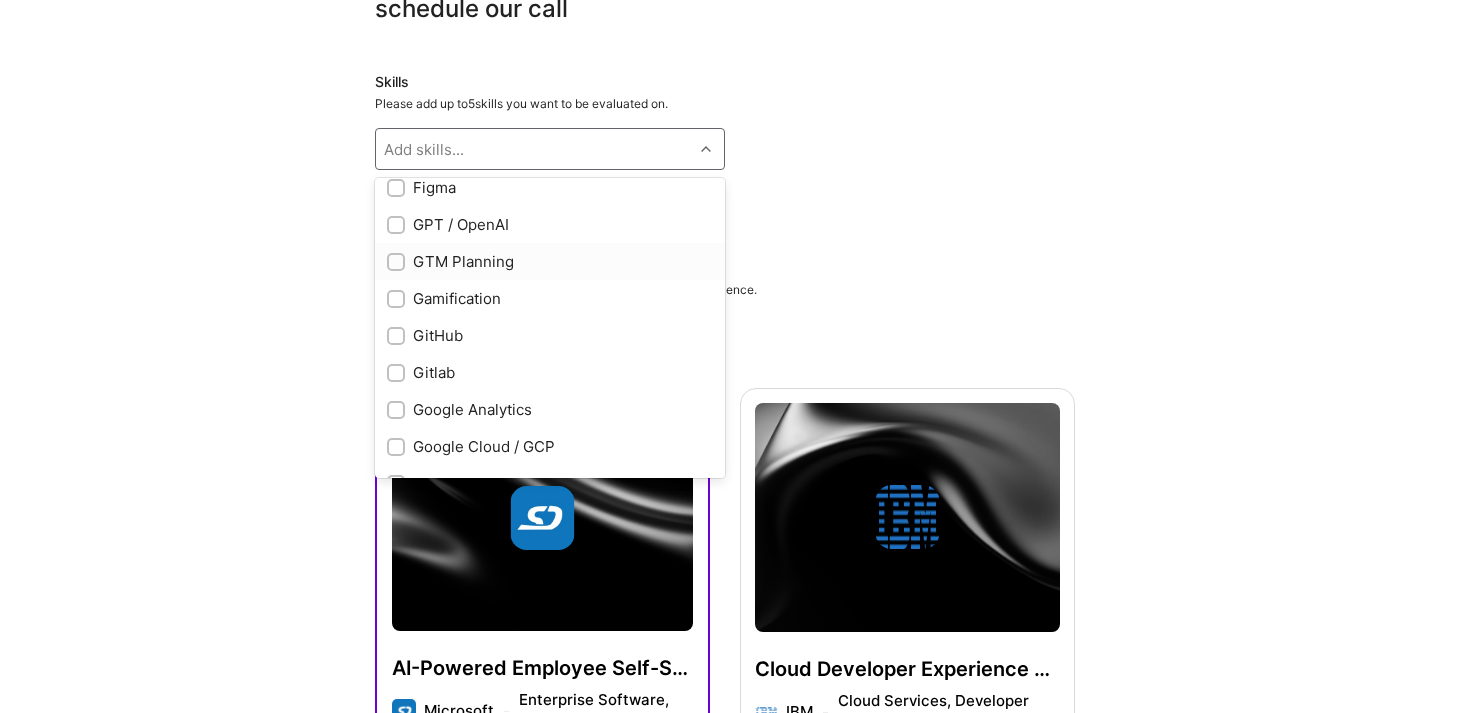 click on "GTM Planning" at bounding box center (550, 261) 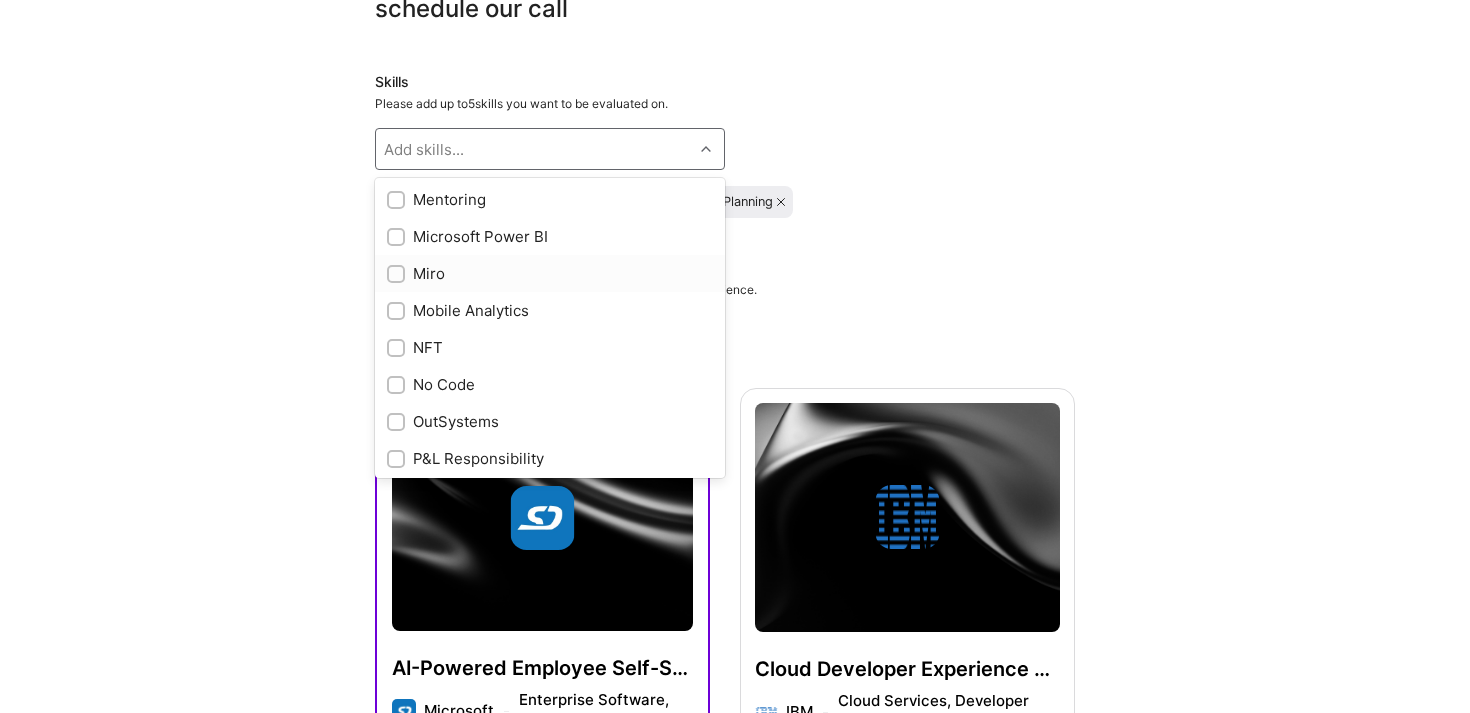 scroll, scrollTop: 1706, scrollLeft: 0, axis: vertical 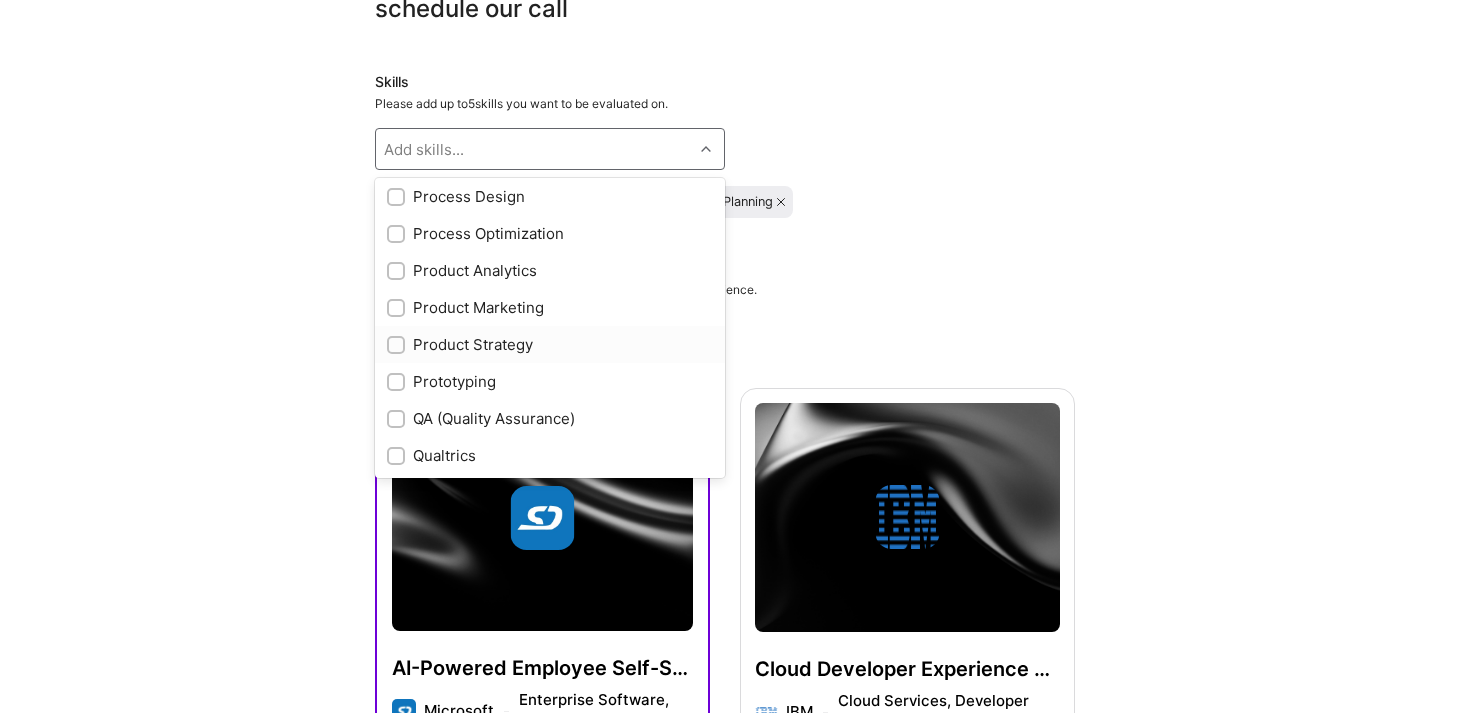 click on "Product Strategy" at bounding box center (550, 344) 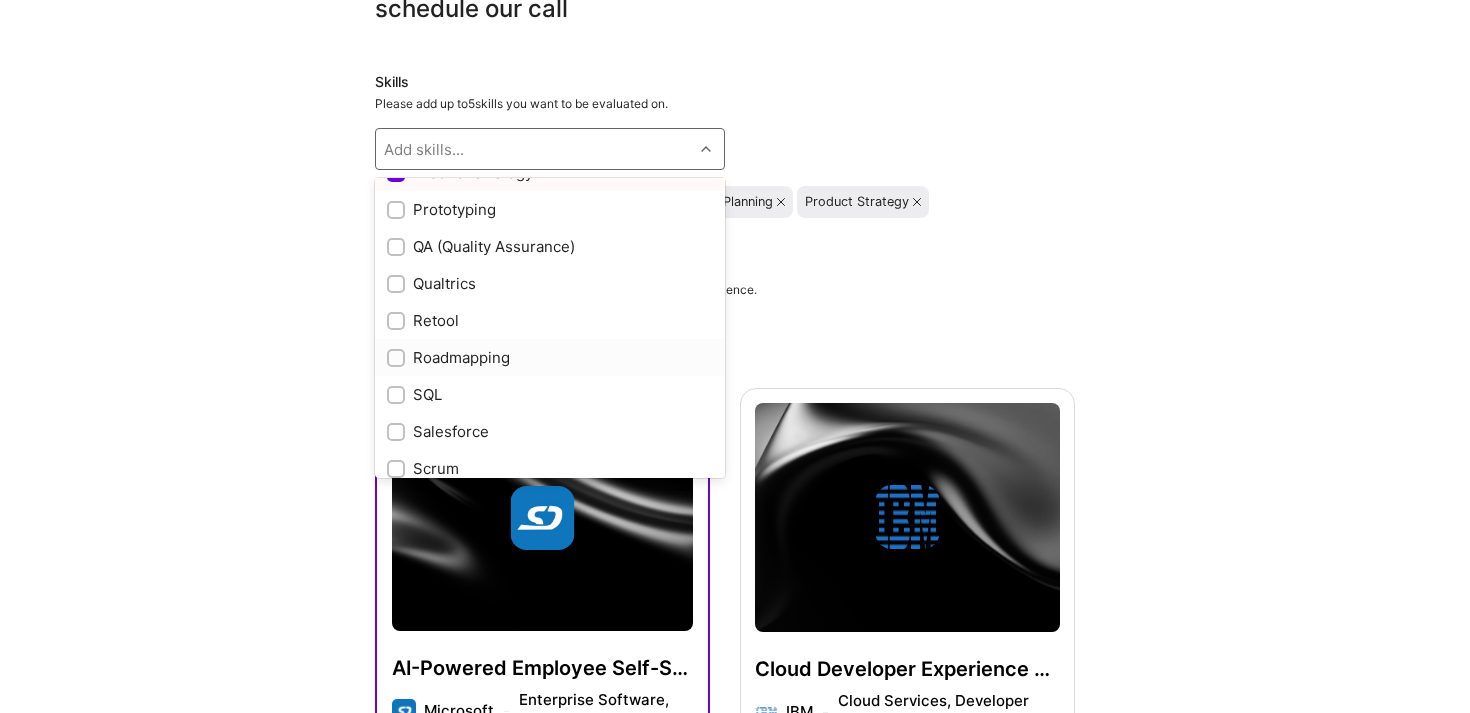 scroll, scrollTop: 1976, scrollLeft: 0, axis: vertical 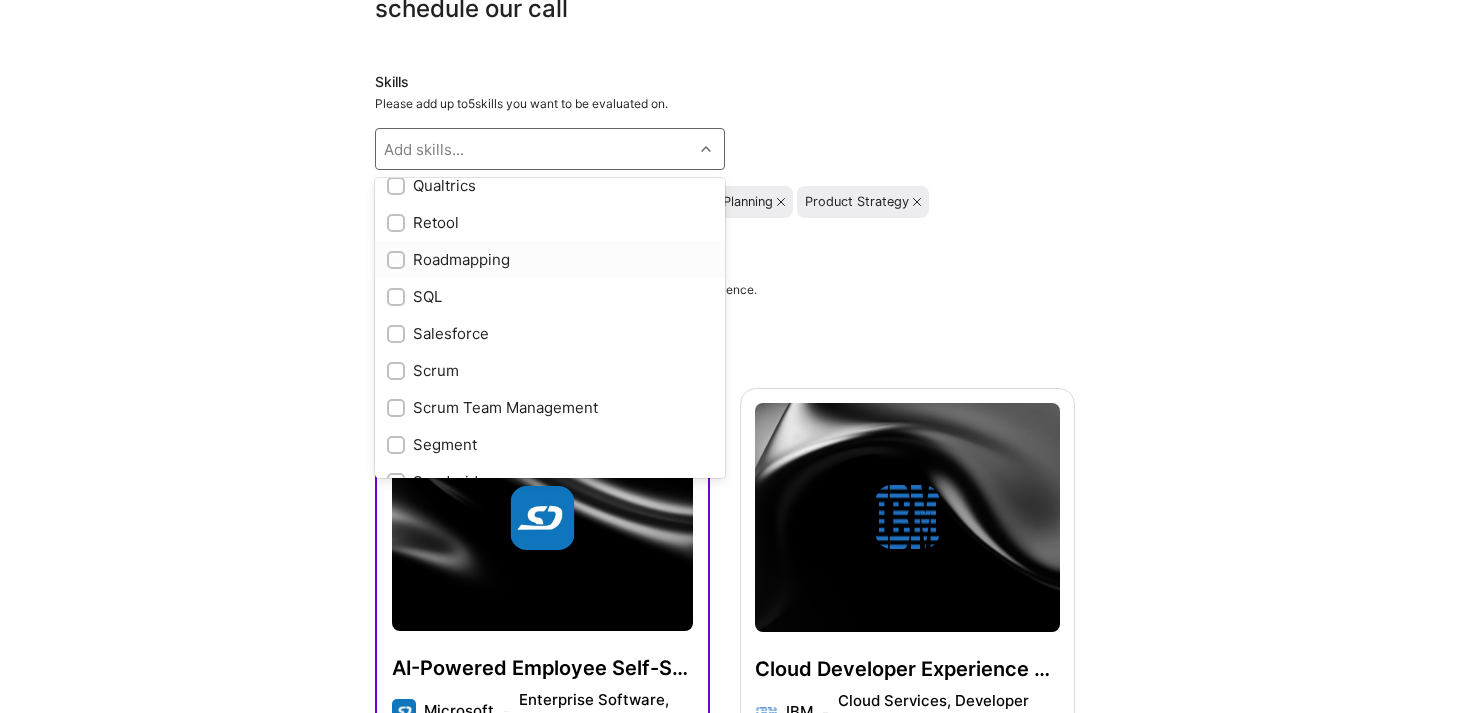 click on "Roadmapping" at bounding box center [550, 259] 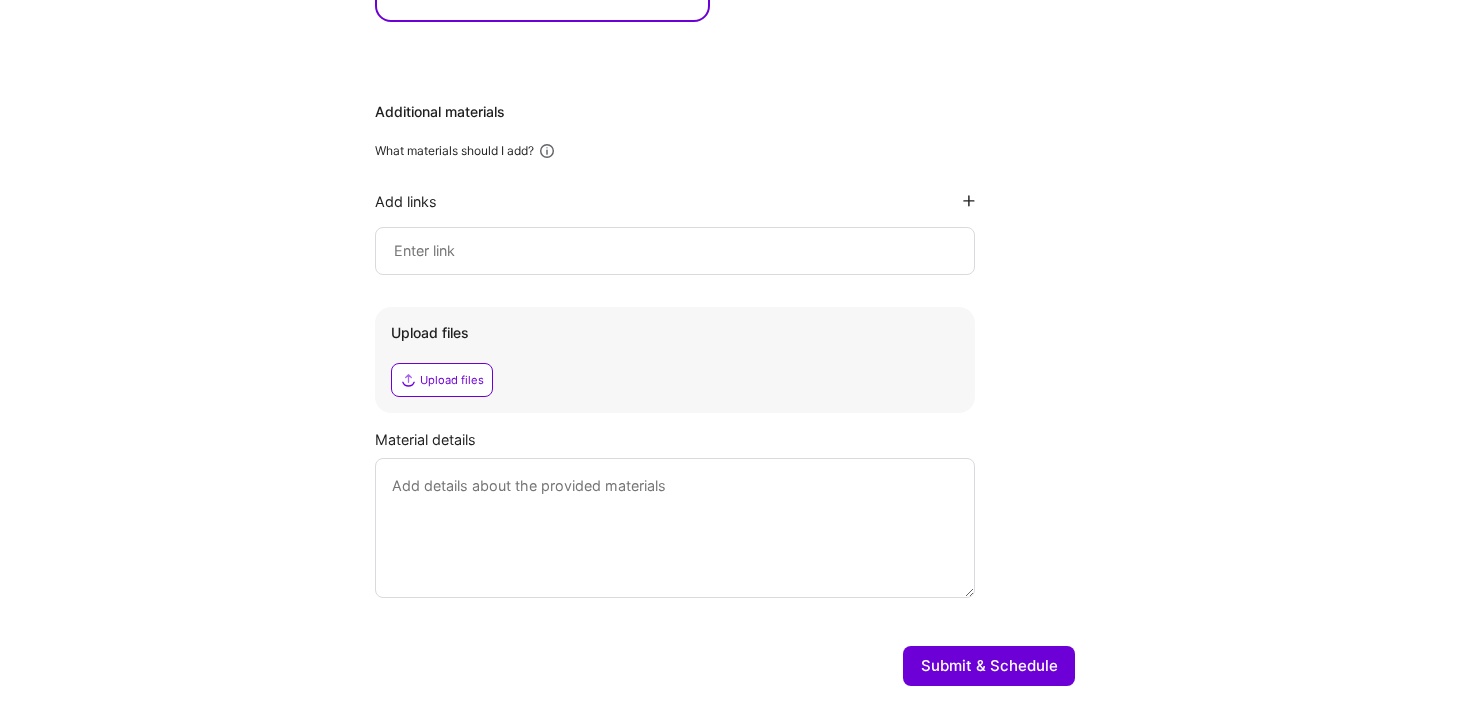 scroll, scrollTop: 1368, scrollLeft: 0, axis: vertical 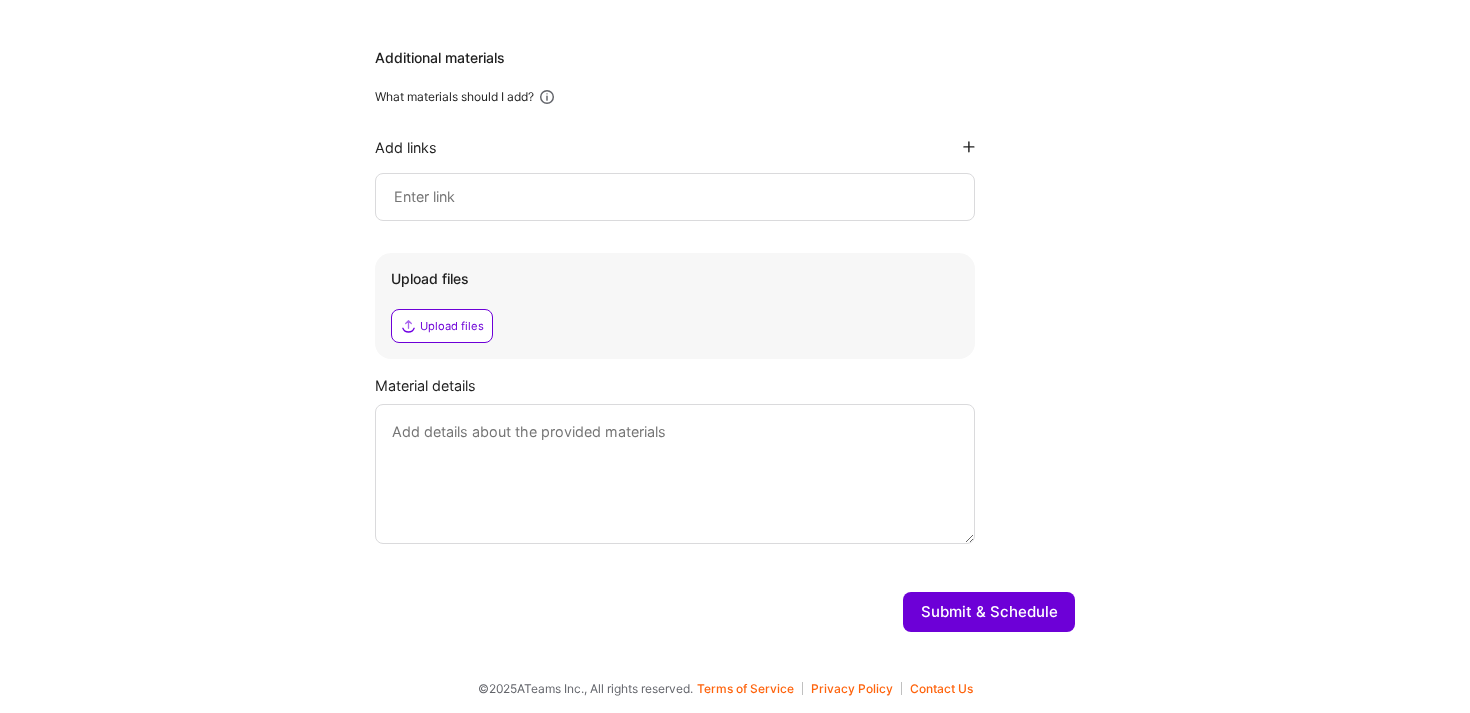 click on "Additional materials What materials should I add? Add links Upload files Upload files Material details" at bounding box center [725, 296] 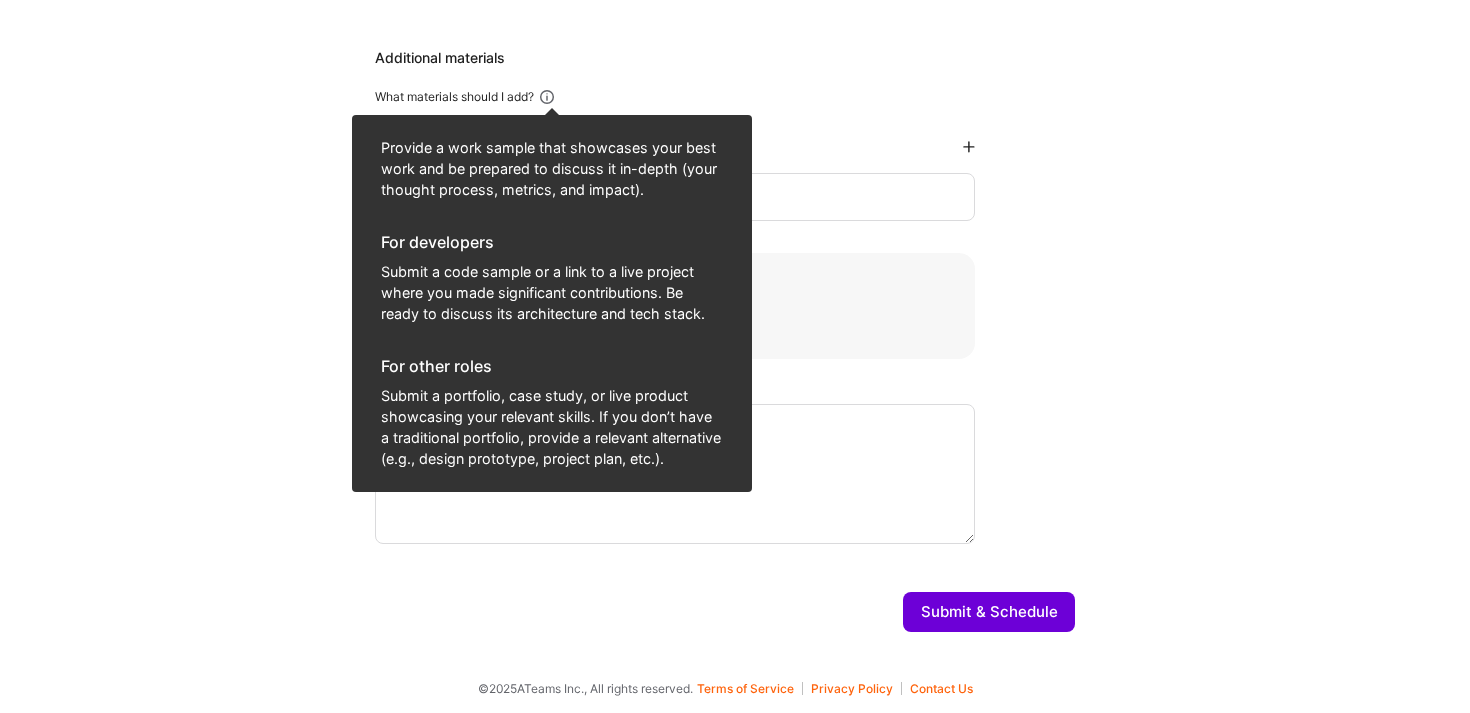 click at bounding box center (547, 97) 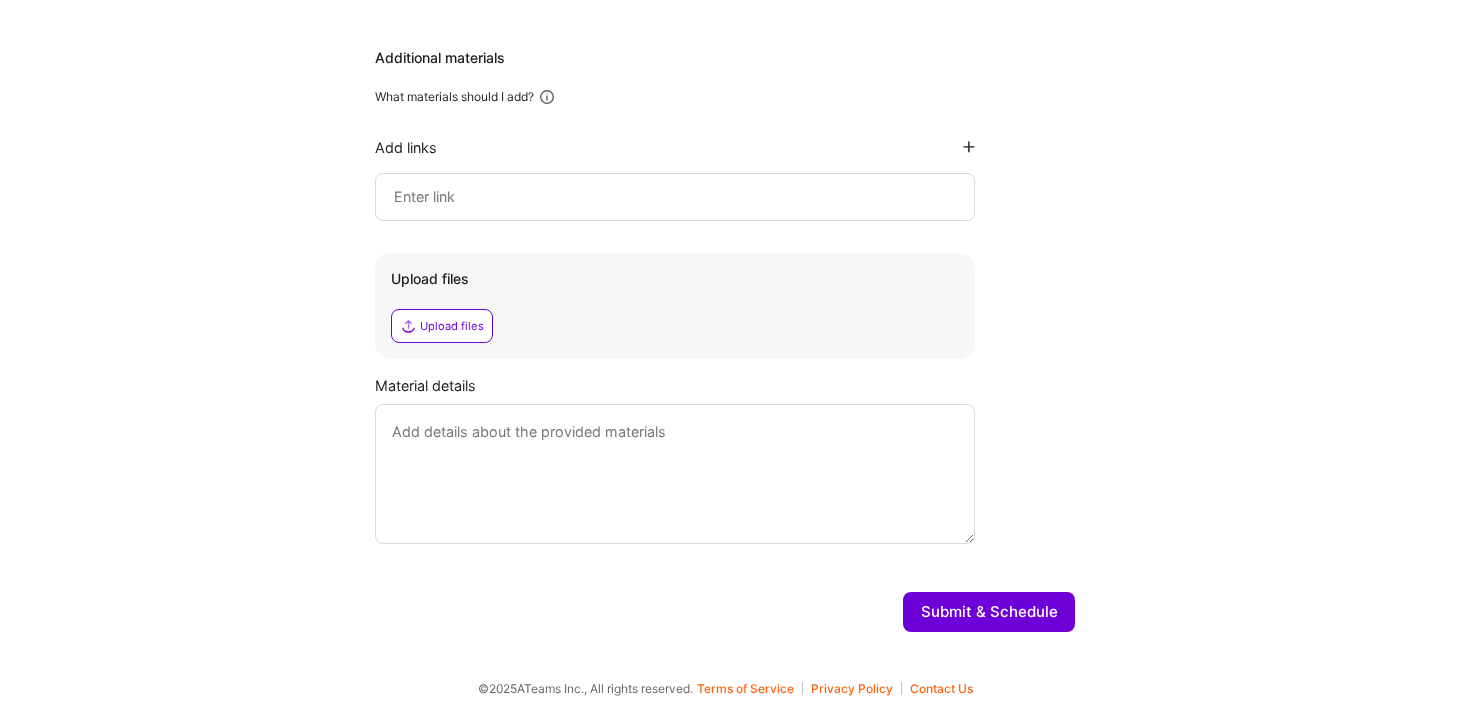 click at bounding box center [547, 97] 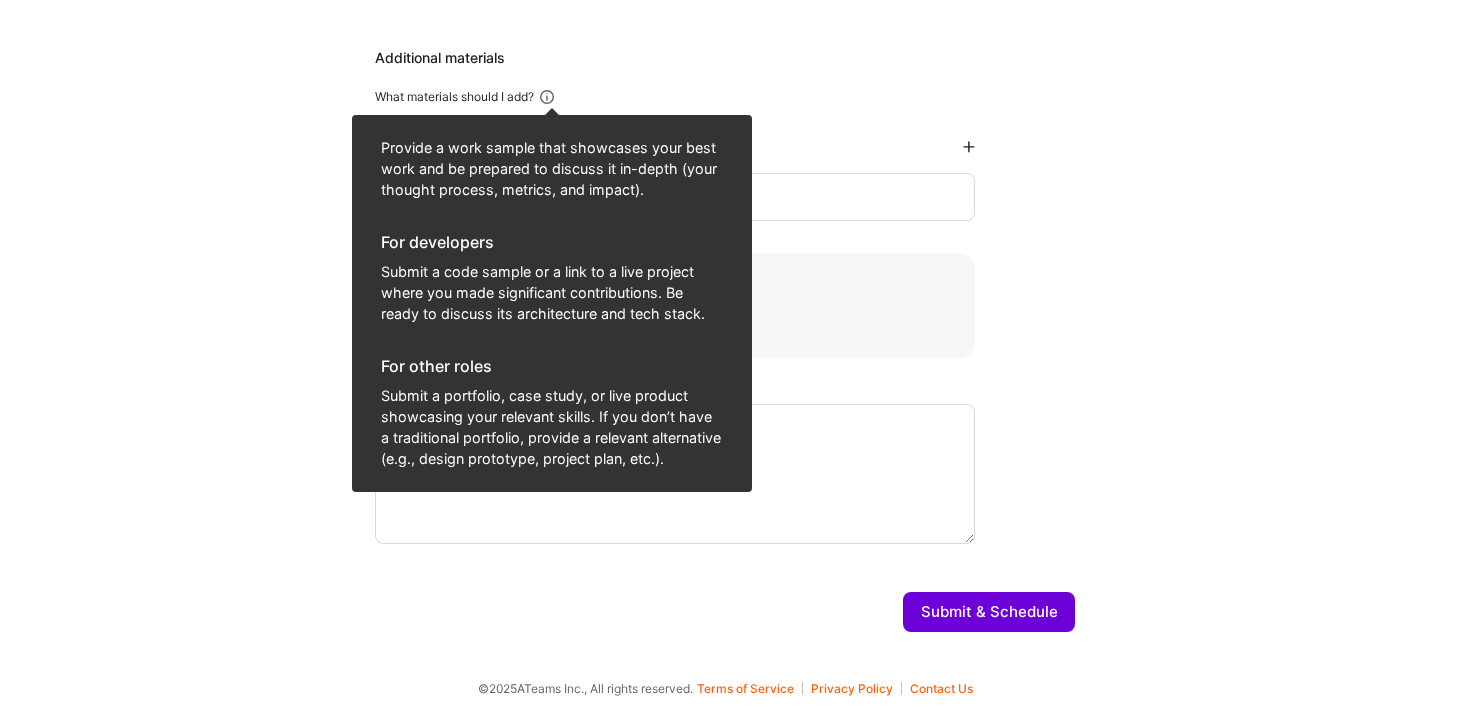 click at bounding box center [547, 97] 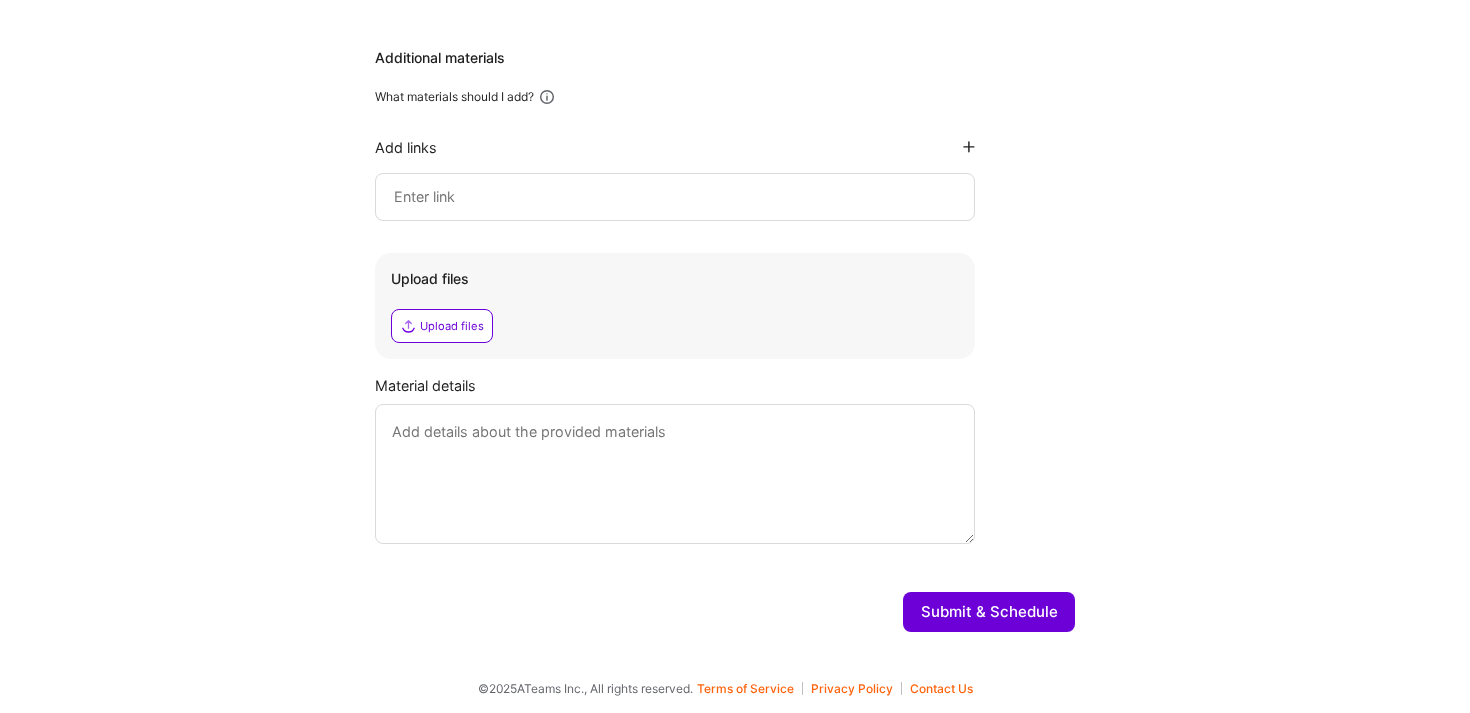 click at bounding box center (547, 97) 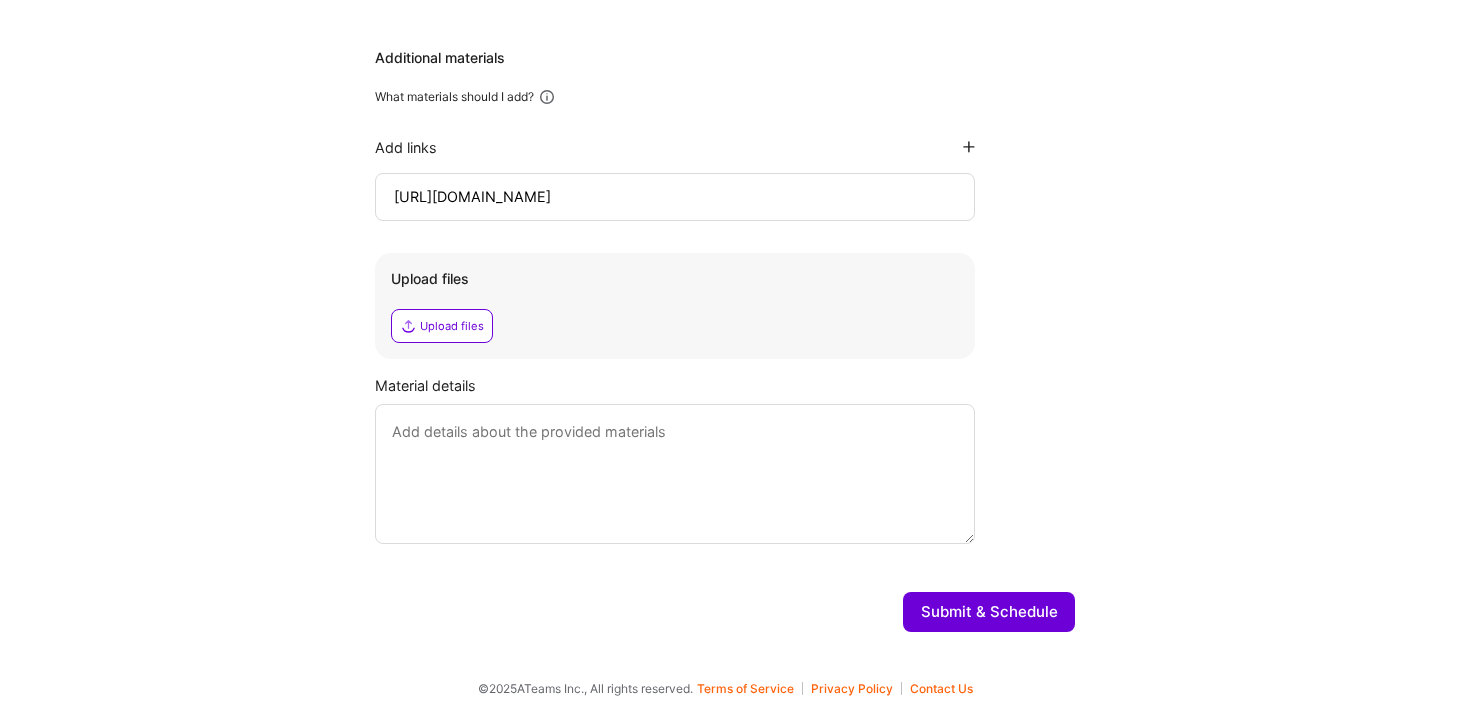 scroll, scrollTop: 0, scrollLeft: 762, axis: horizontal 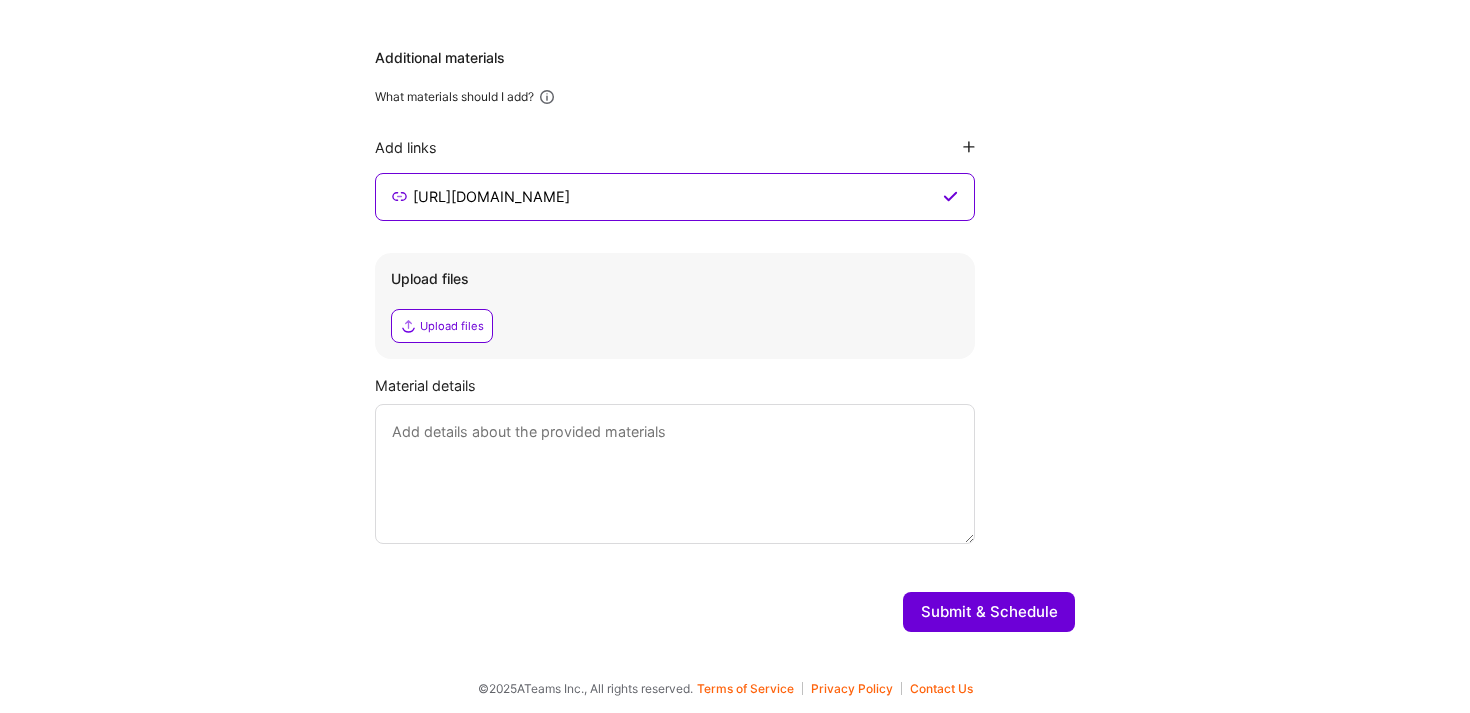 type on "https://techcommunity.microsoft.com/blog/microsoft365copilotblog/learn-more-about-the-employee-self-service-agent-from-customers-and-partners-at-/4414694?previewMessage=true" 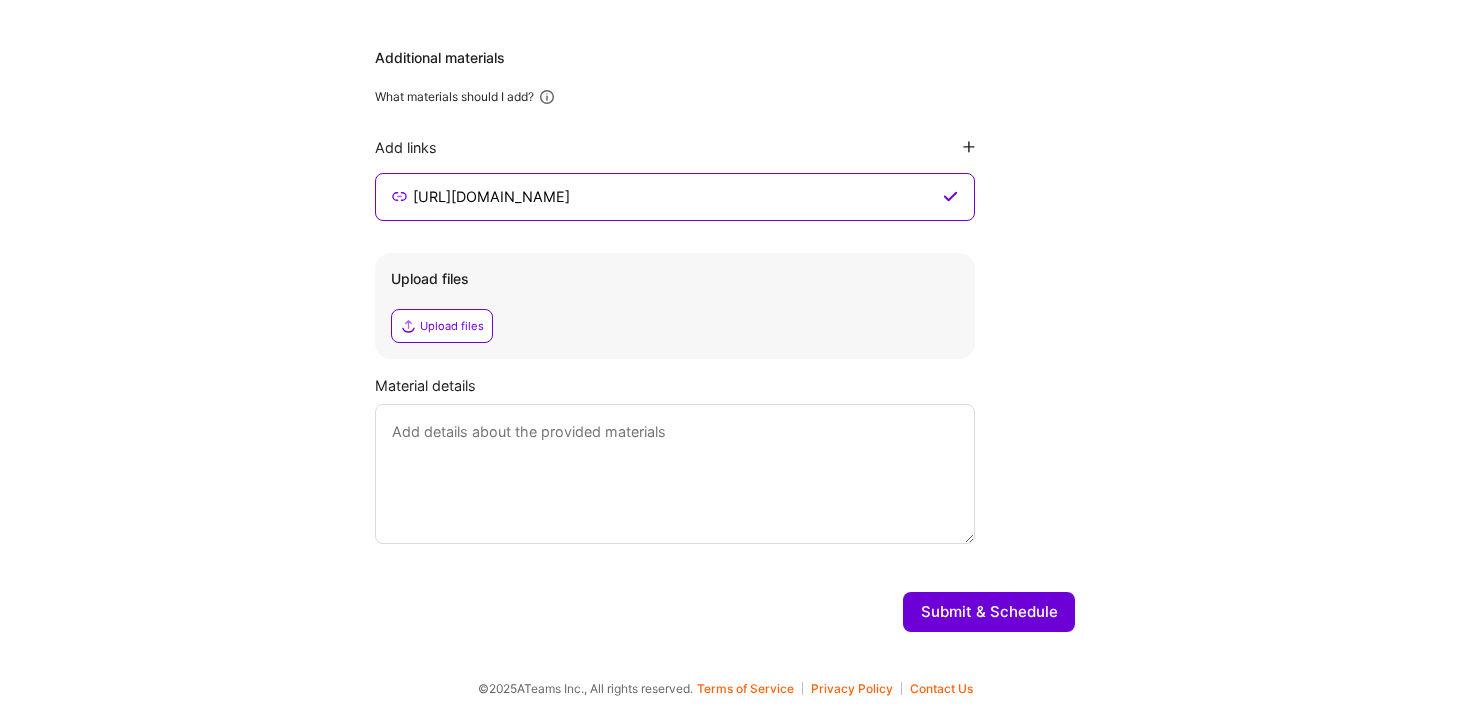 click at bounding box center [969, 147] 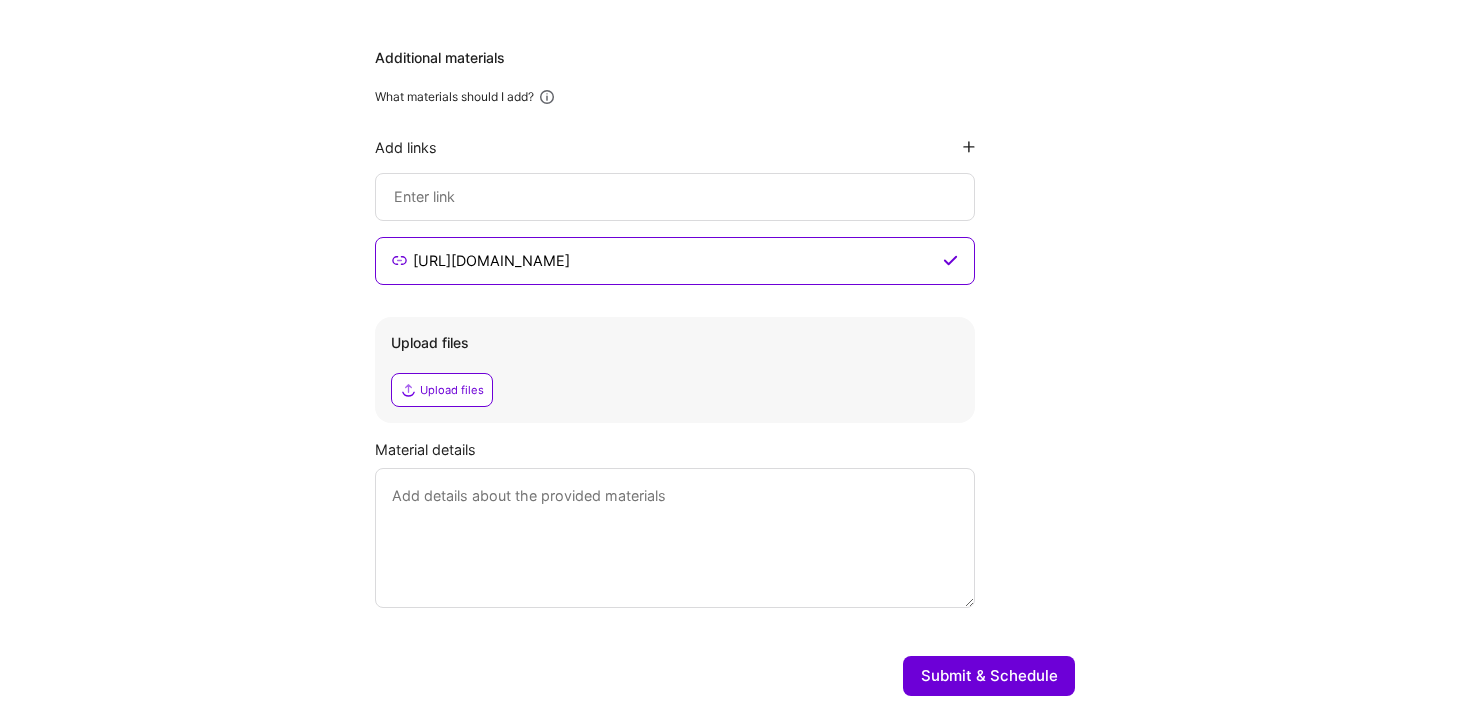click 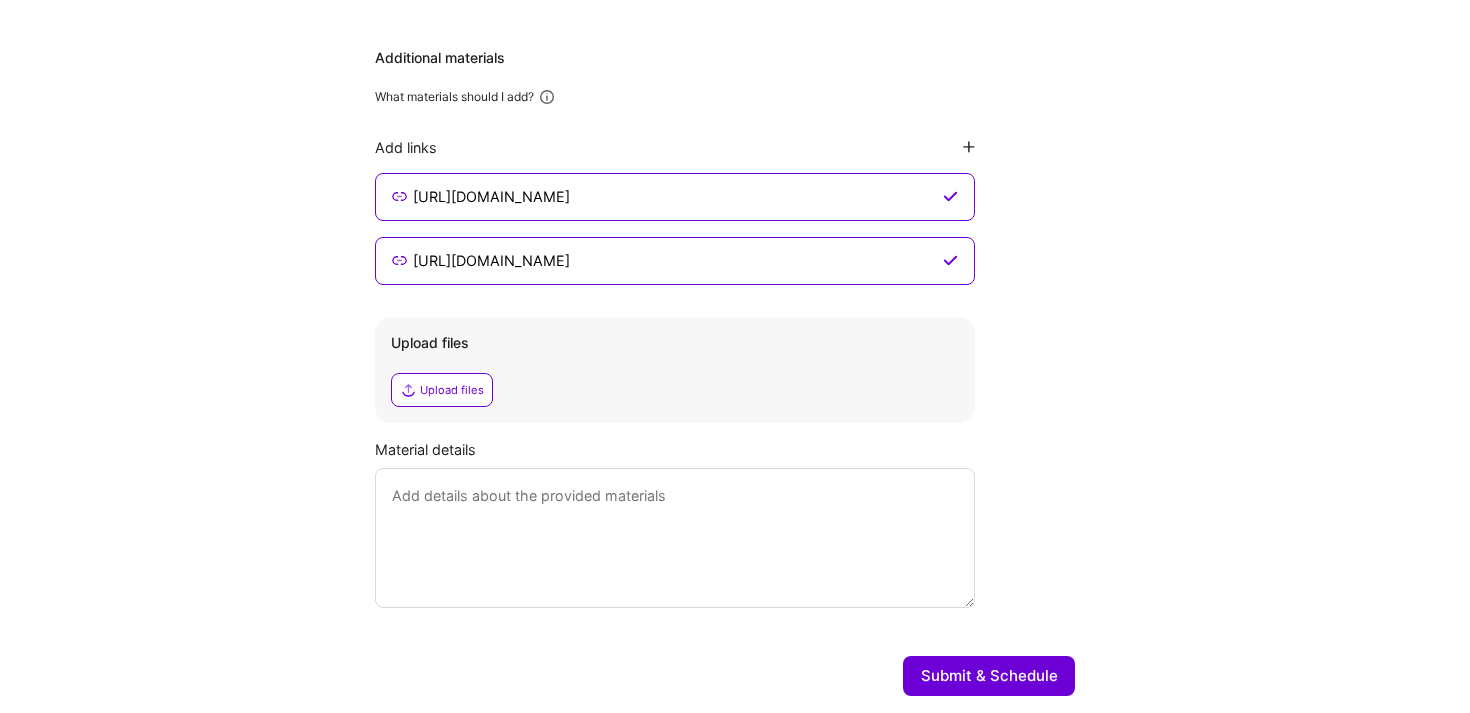 scroll, scrollTop: 0, scrollLeft: 6, axis: horizontal 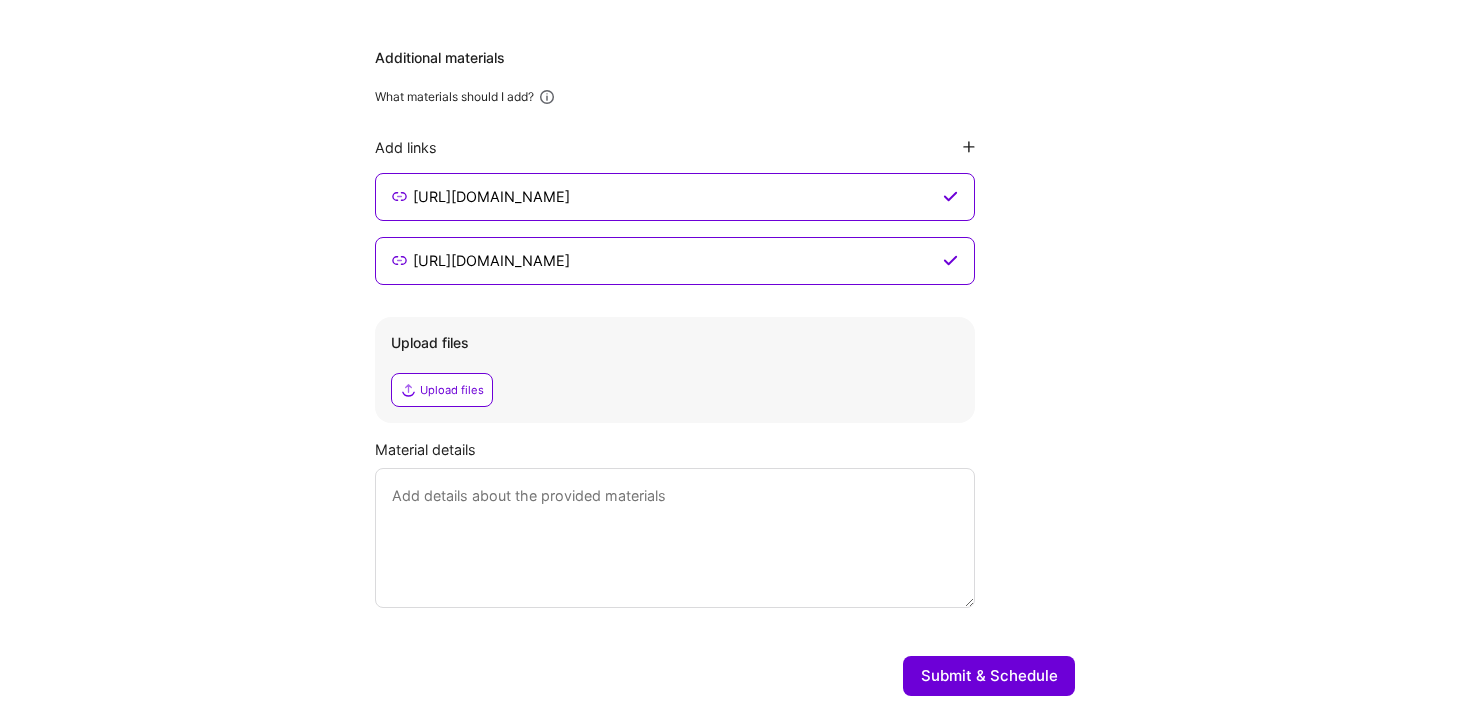 click on "Hi  Andy , answer a few questions to guide and schedule our call Skills Please add up to  5  skills you want to be evaluated on.  Artificial Intelligence (AI) Design Thinking GTM Planning Product Strategy Roadmapping Projects Please select projects that best represent your skills and experience. Be prepared to discuss these in more detail during the call.   Add Project AI-Powered Employee Self-Service Microsoft   Enterprise Software, HR Deselect Edit Cloud Developer Experience Enhancement IBM   Cloud Services, Developer Tools Select Edit Cloud Solutions Prototyping IBM   Cloud Services, Enterprise Software Deselect Edit Additional materials What materials should I add? Add links https://www.microsoft.com/en-us/microsoft-copilot/agents#Customer-stories https://techcommunity.microsoft.com/blog/microsoft365copilotblog/learn-more-about-the-employee-self-service-agent-from-customers-and-partners-at-/4414694?previewMessage=true Upload files Upload files Material details Submit & Schedule" at bounding box center (725, -285) 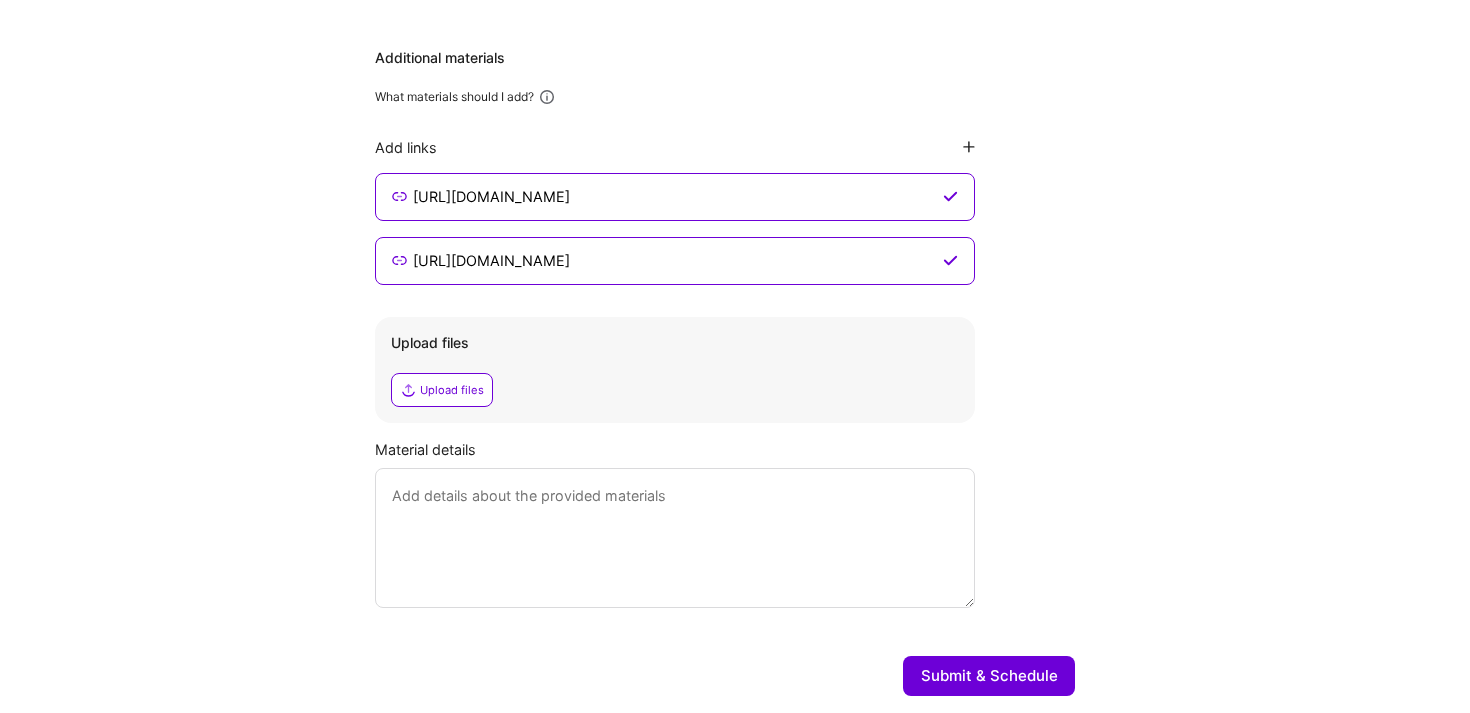 click on "Hi  Andy , answer a few questions to guide and schedule our call Skills Please add up to  5  skills you want to be evaluated on.  Artificial Intelligence (AI) Design Thinking GTM Planning Product Strategy Roadmapping Projects Please select projects that best represent your skills and experience. Be prepared to discuss these in more detail during the call.   Add Project AI-Powered Employee Self-Service Microsoft   Enterprise Software, HR Deselect Edit Cloud Developer Experience Enhancement IBM   Cloud Services, Developer Tools Select Edit Cloud Solutions Prototyping IBM   Cloud Services, Enterprise Software Deselect Edit Additional materials What materials should I add? Add links https://www.microsoft.com/en-us/microsoft-copilot/agents#Customer-stories https://techcommunity.microsoft.com/blog/microsoft365copilotblog/learn-more-about-the-employee-self-service-agent-from-customers-and-partners-at-/4414694?previewMessage=true Upload files Upload files Material details Submit & Schedule" at bounding box center (725, -285) 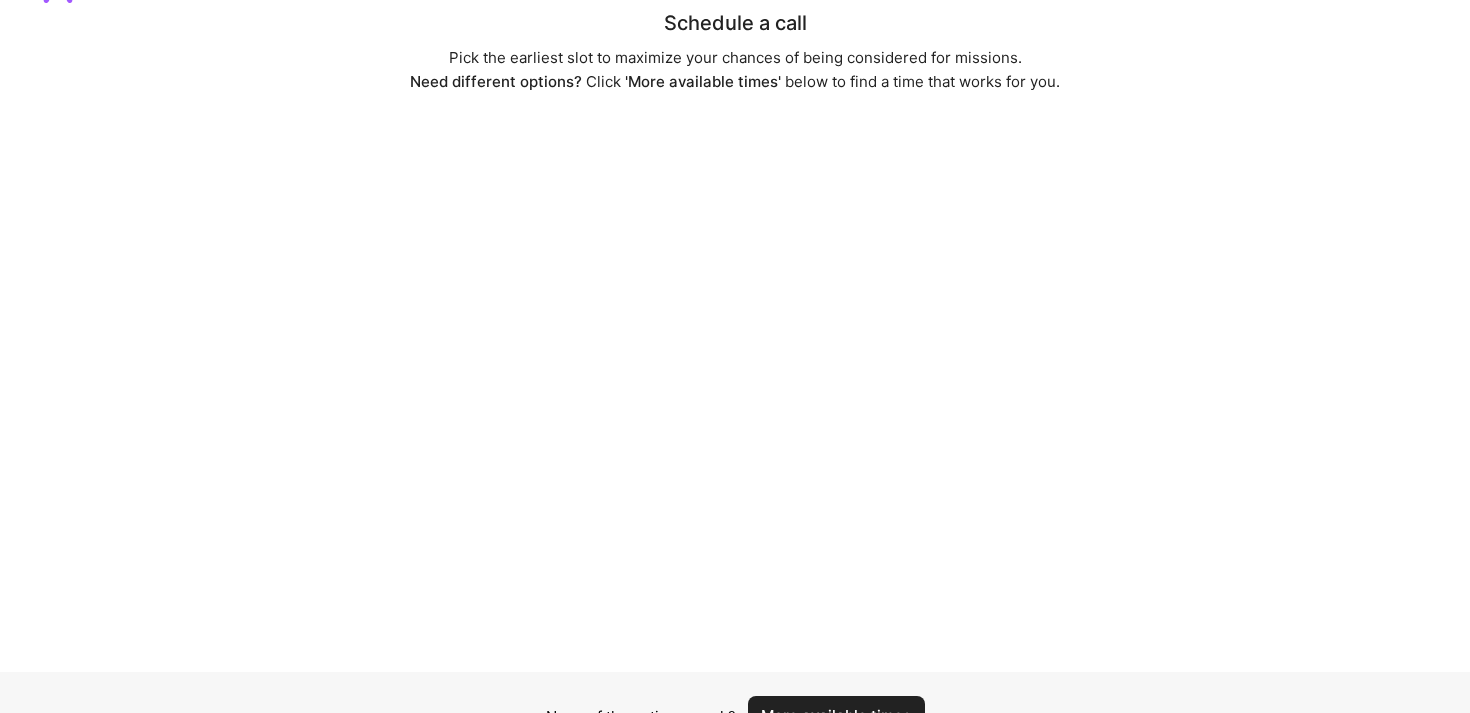 scroll, scrollTop: 0, scrollLeft: 0, axis: both 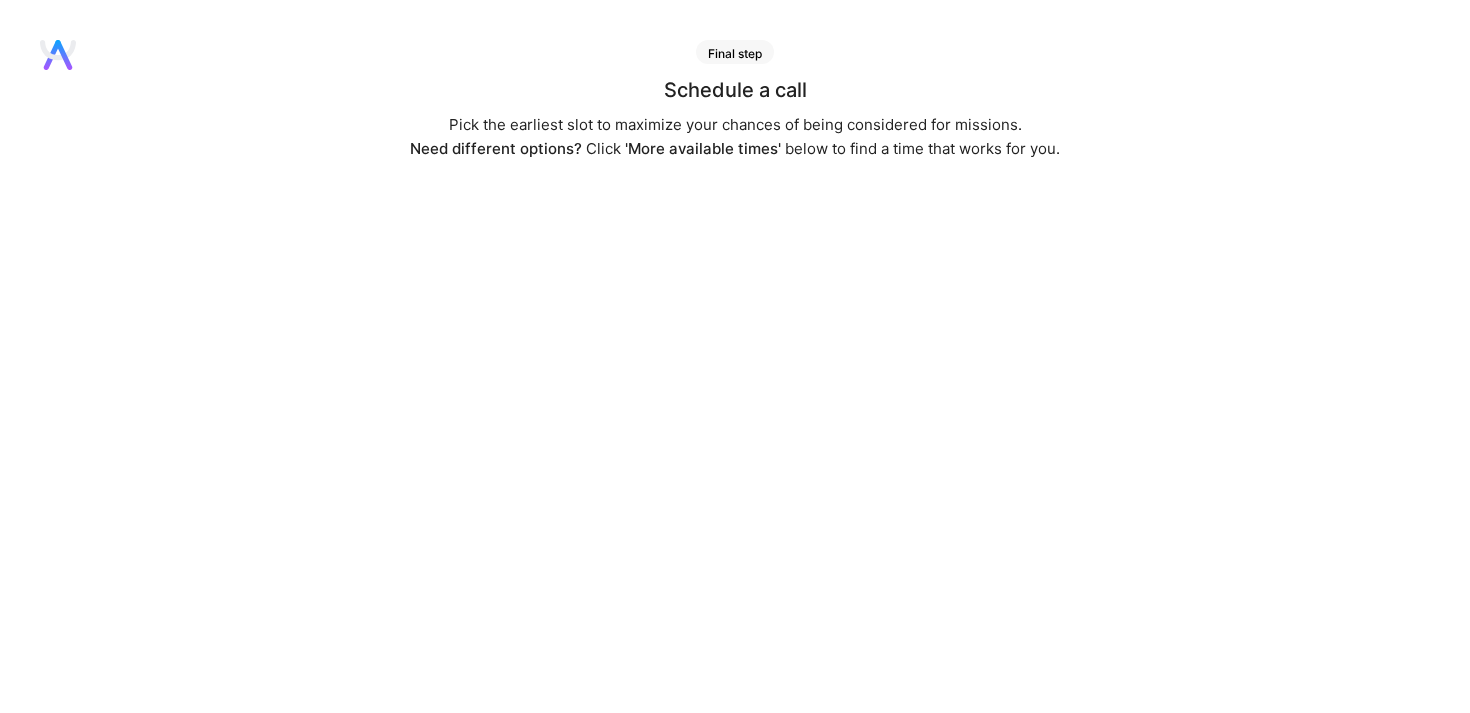 click on "Need different options?" at bounding box center [496, 148] 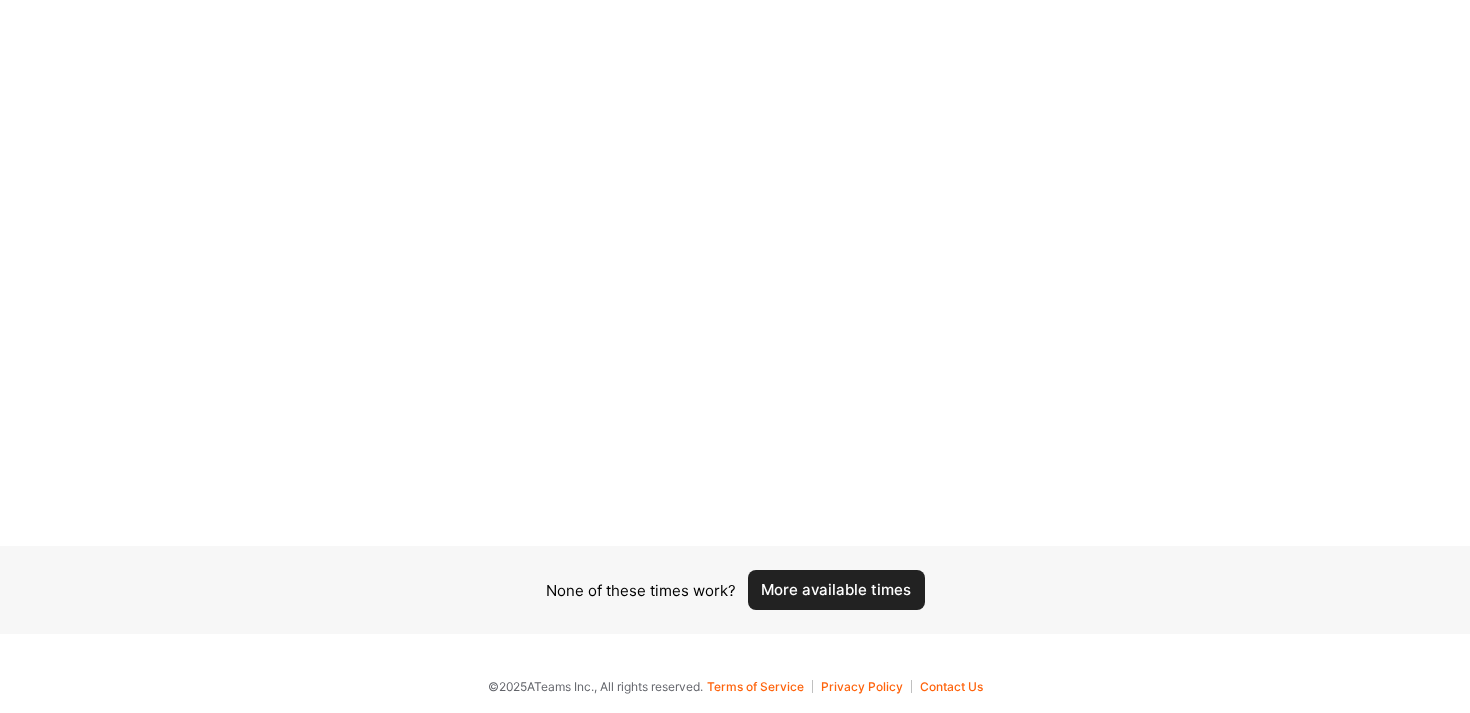 click on "More available times" at bounding box center [836, 590] 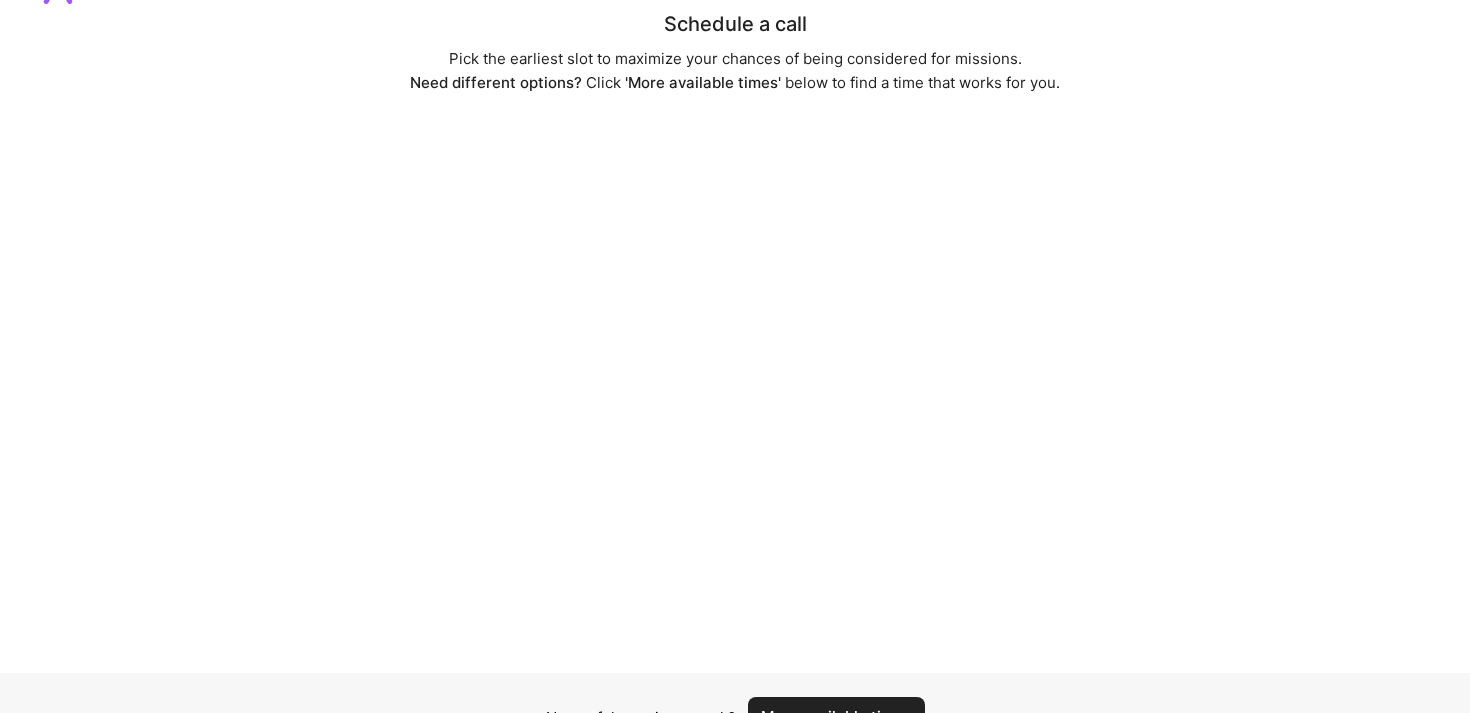 scroll, scrollTop: 193, scrollLeft: 0, axis: vertical 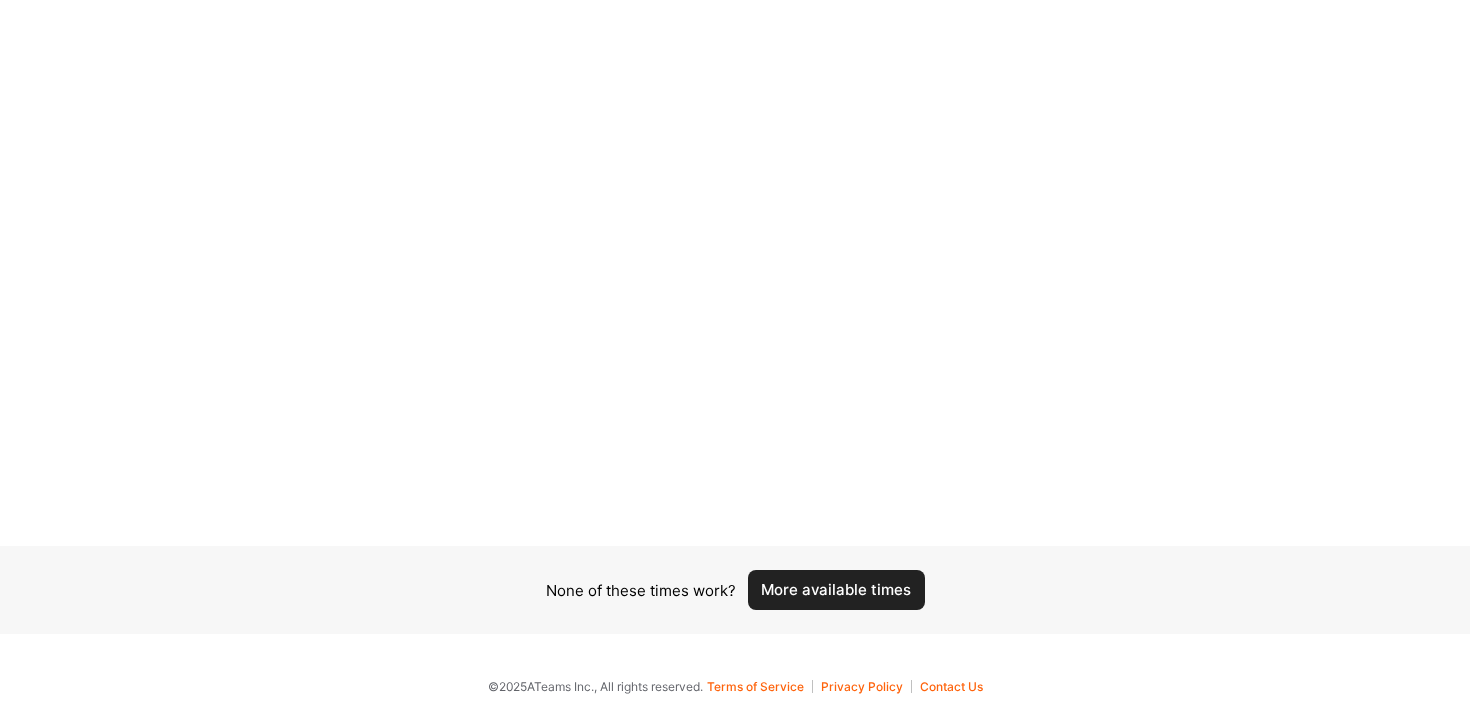 click on "More available times" at bounding box center (836, 590) 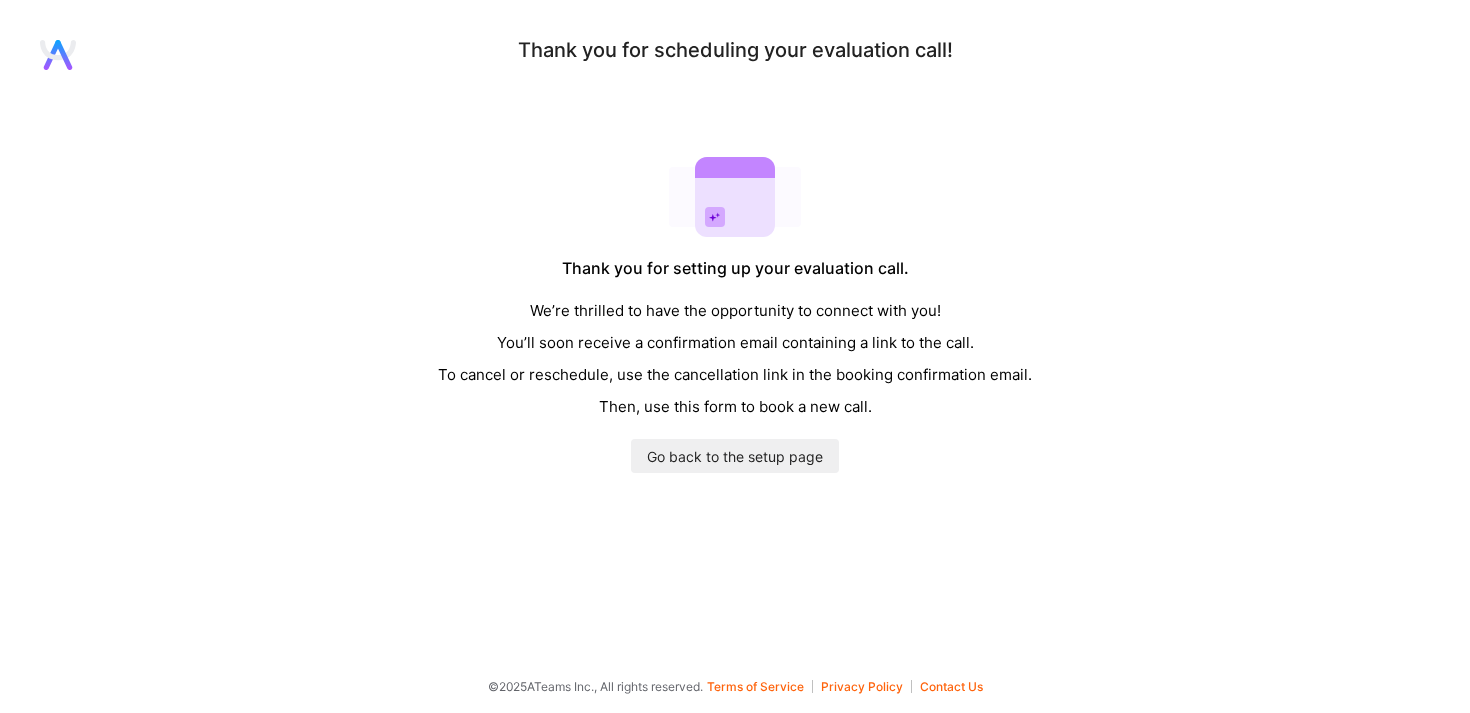 scroll, scrollTop: 0, scrollLeft: 0, axis: both 